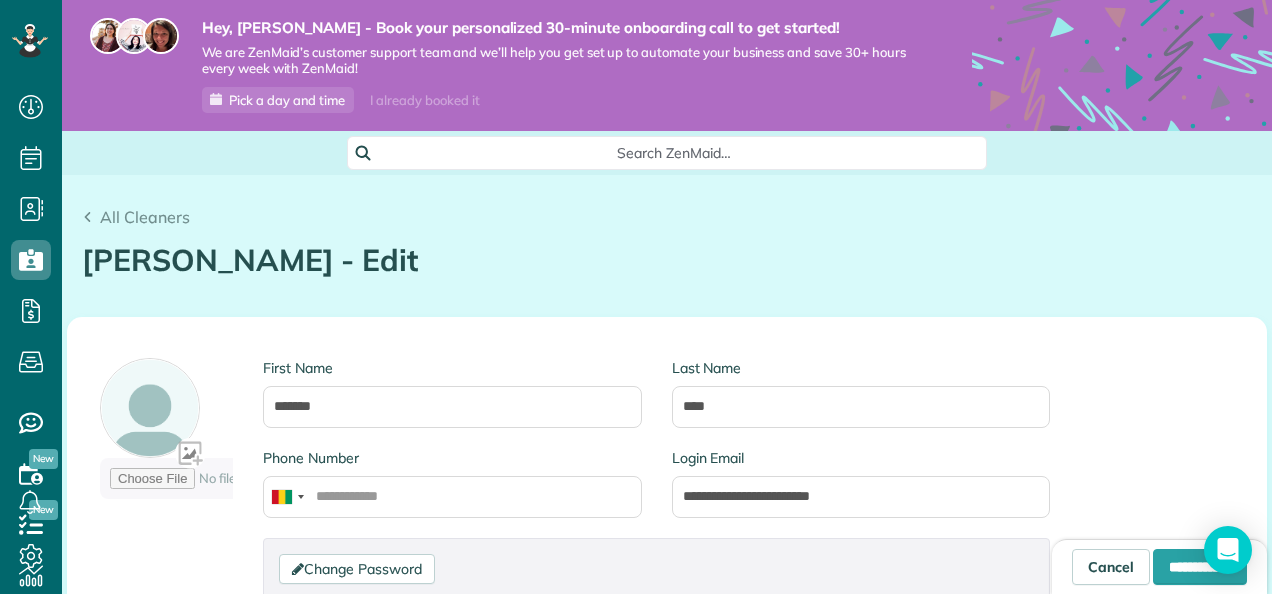scroll, scrollTop: 0, scrollLeft: 0, axis: both 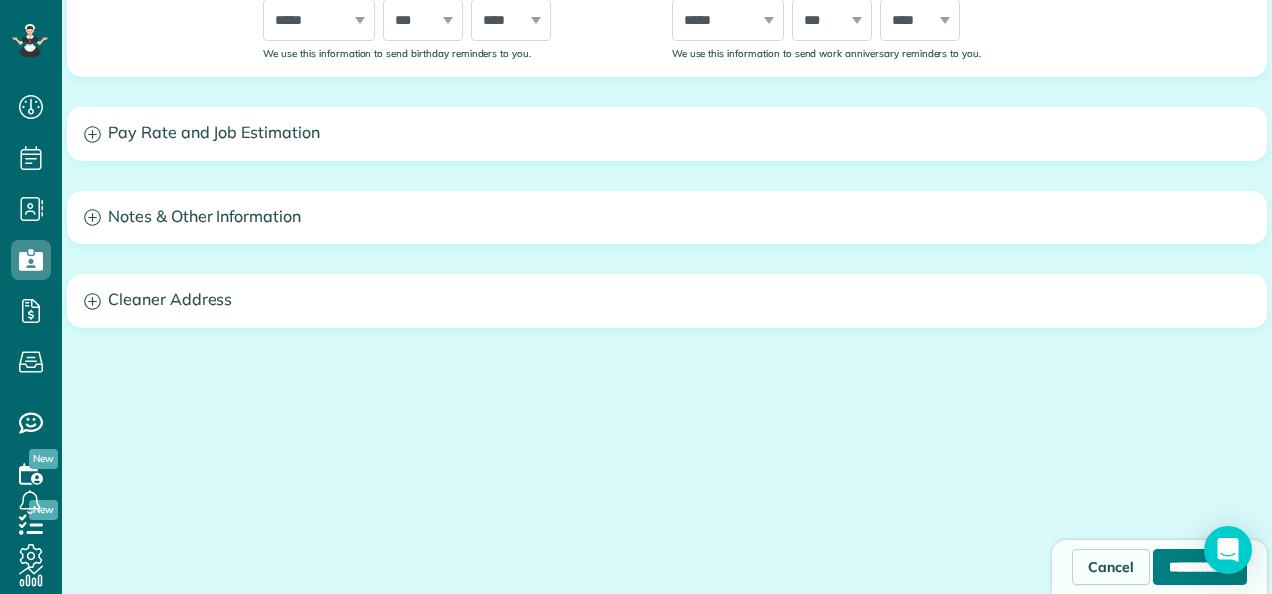 click on "**********" at bounding box center (1200, 567) 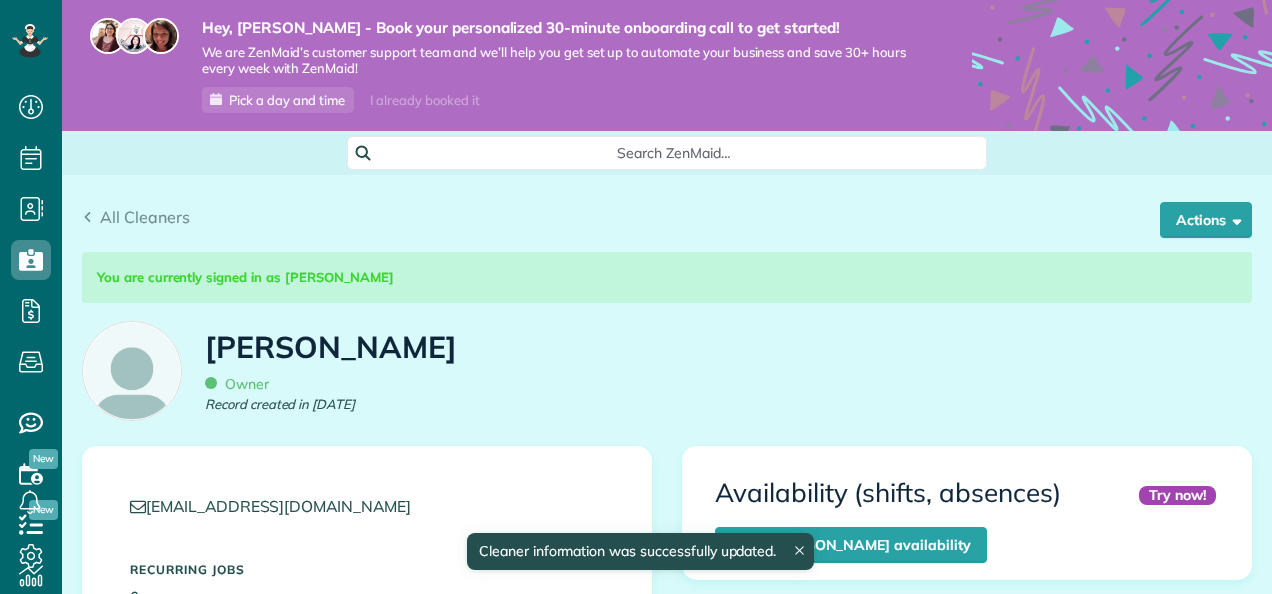 scroll, scrollTop: 0, scrollLeft: 0, axis: both 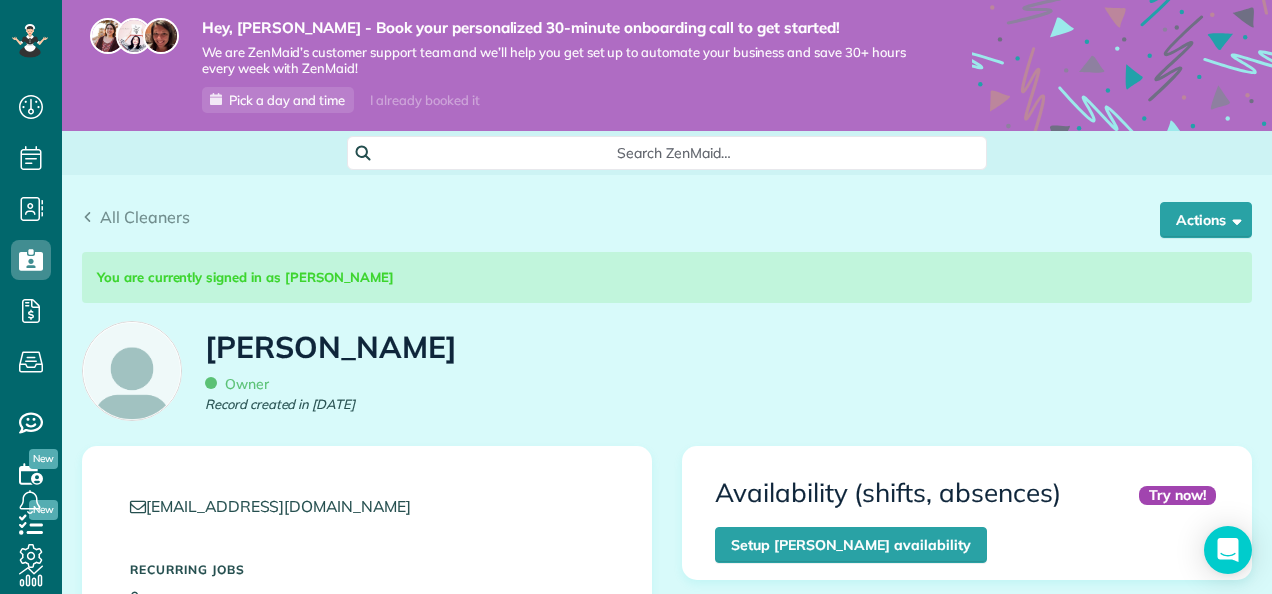 click on "Owner" at bounding box center (237, 384) 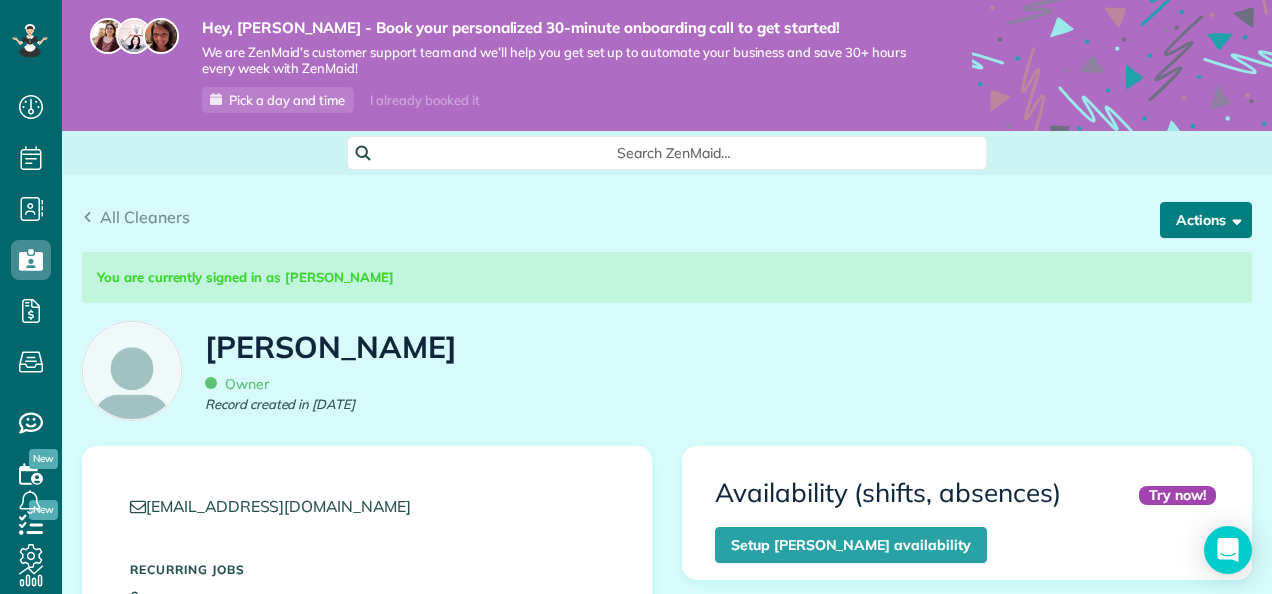 click on "Actions" at bounding box center (1206, 220) 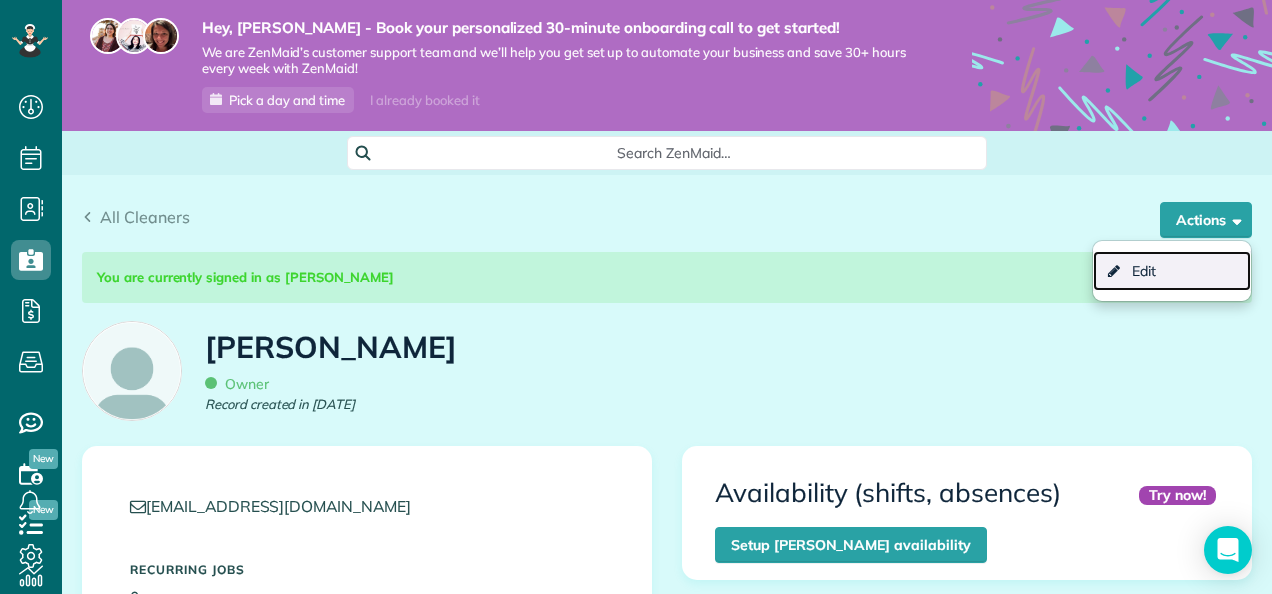 click on "Edit" at bounding box center (1172, 271) 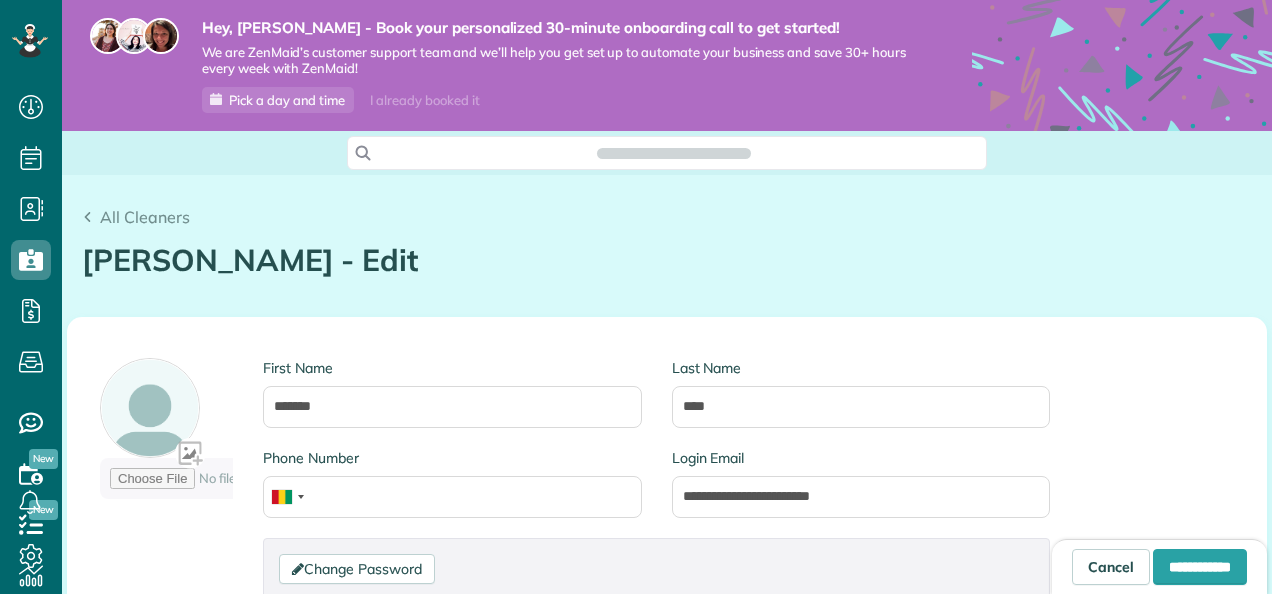 scroll, scrollTop: 0, scrollLeft: 0, axis: both 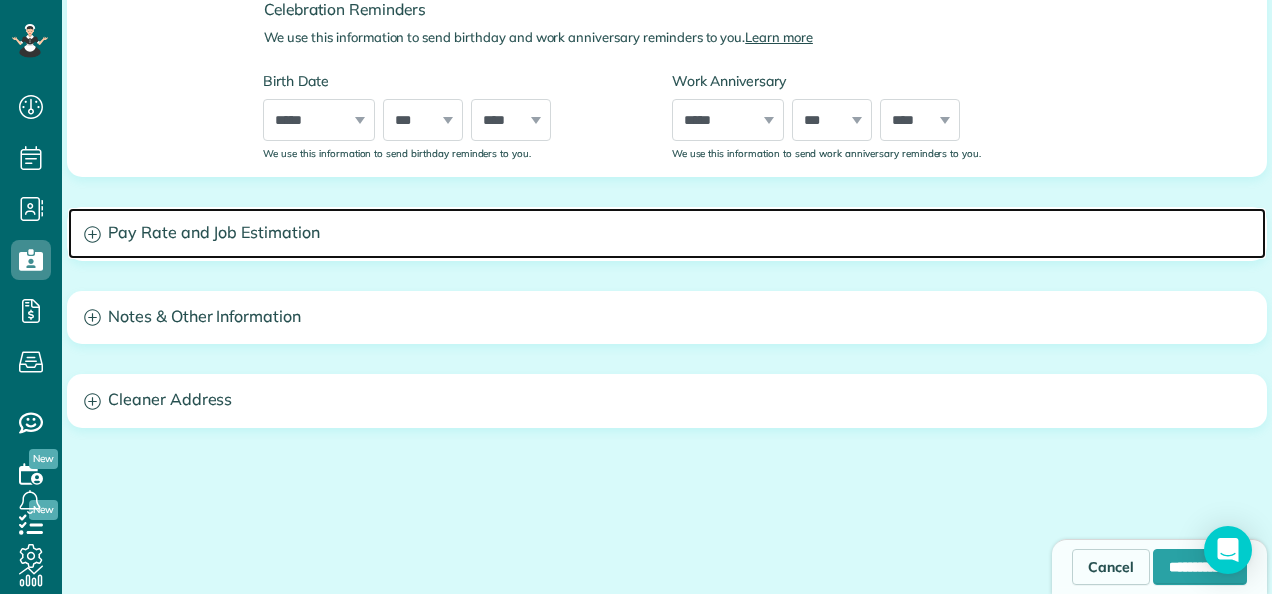 click on "Pay Rate and Job Estimation" at bounding box center (667, 233) 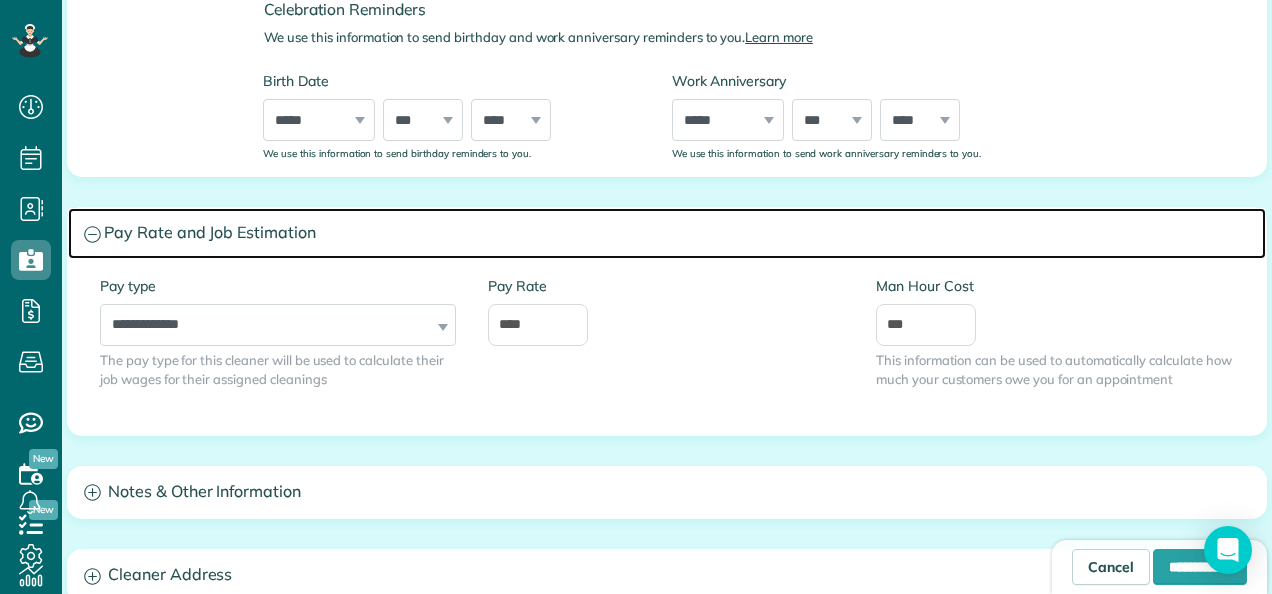 click on "Pay Rate and Job Estimation" at bounding box center [667, 233] 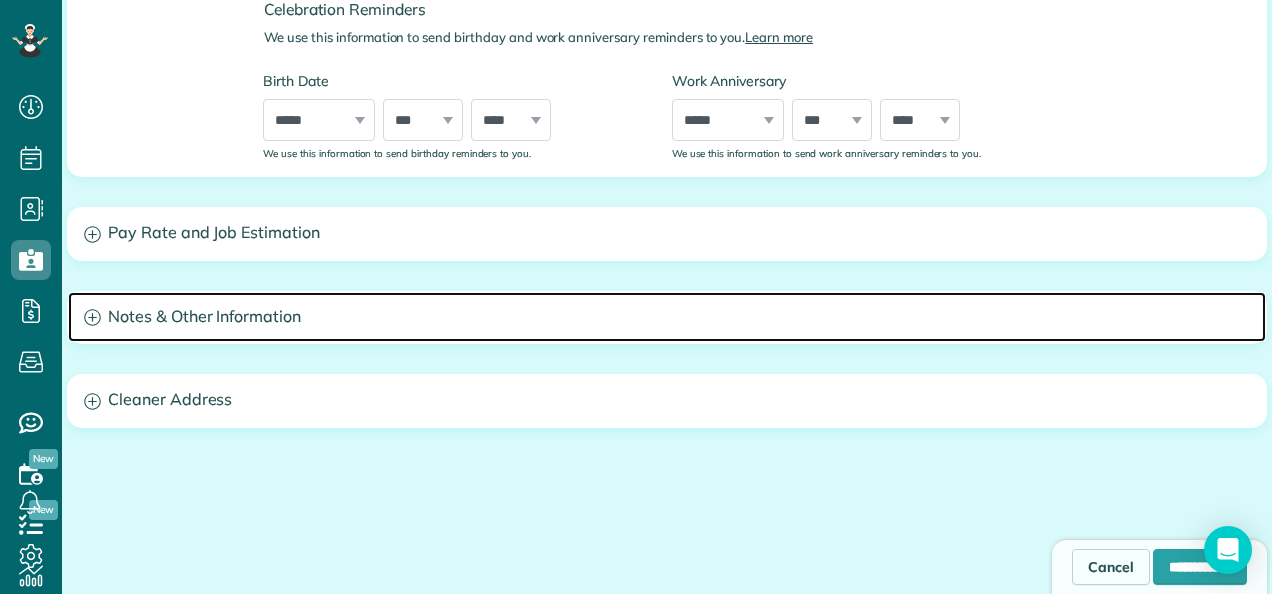click on "Notes & Other Information" at bounding box center [667, 317] 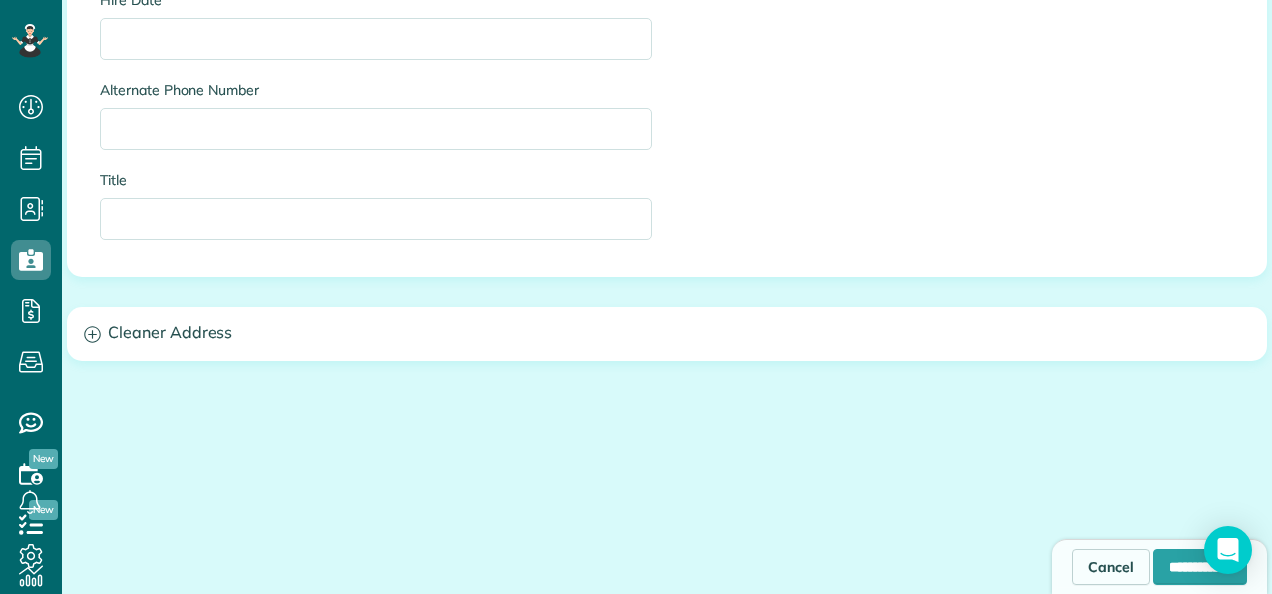 scroll, scrollTop: 1543, scrollLeft: 0, axis: vertical 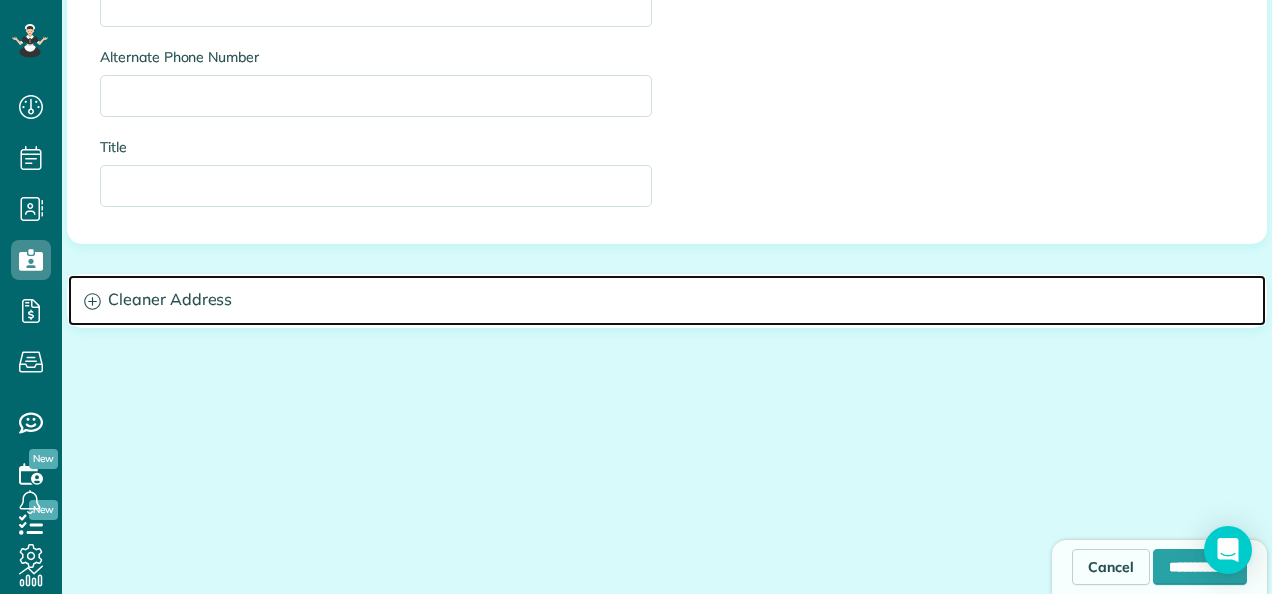 click on "Cleaner Address" at bounding box center (667, 300) 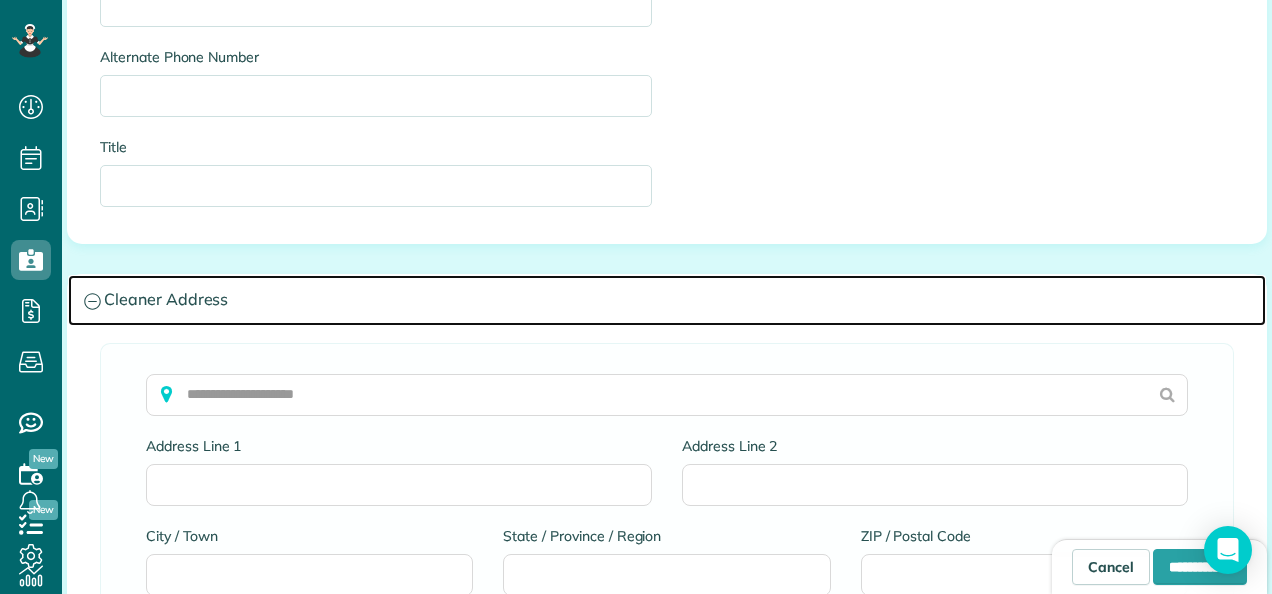 click on "Cleaner Address" at bounding box center (667, 300) 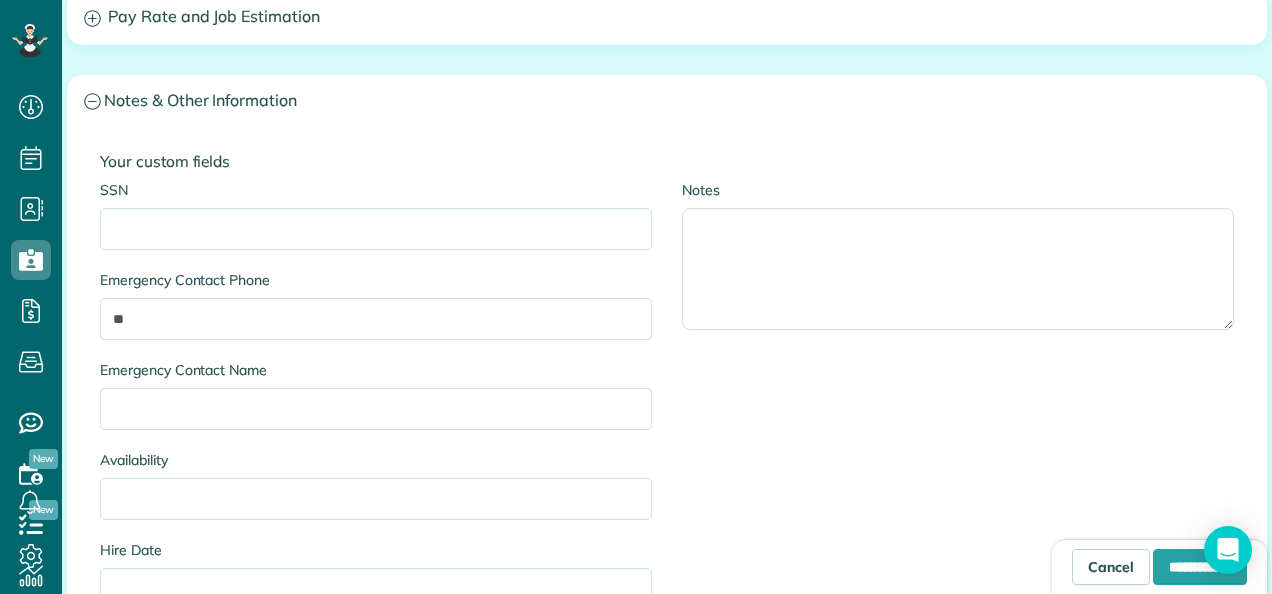 scroll, scrollTop: 952, scrollLeft: 0, axis: vertical 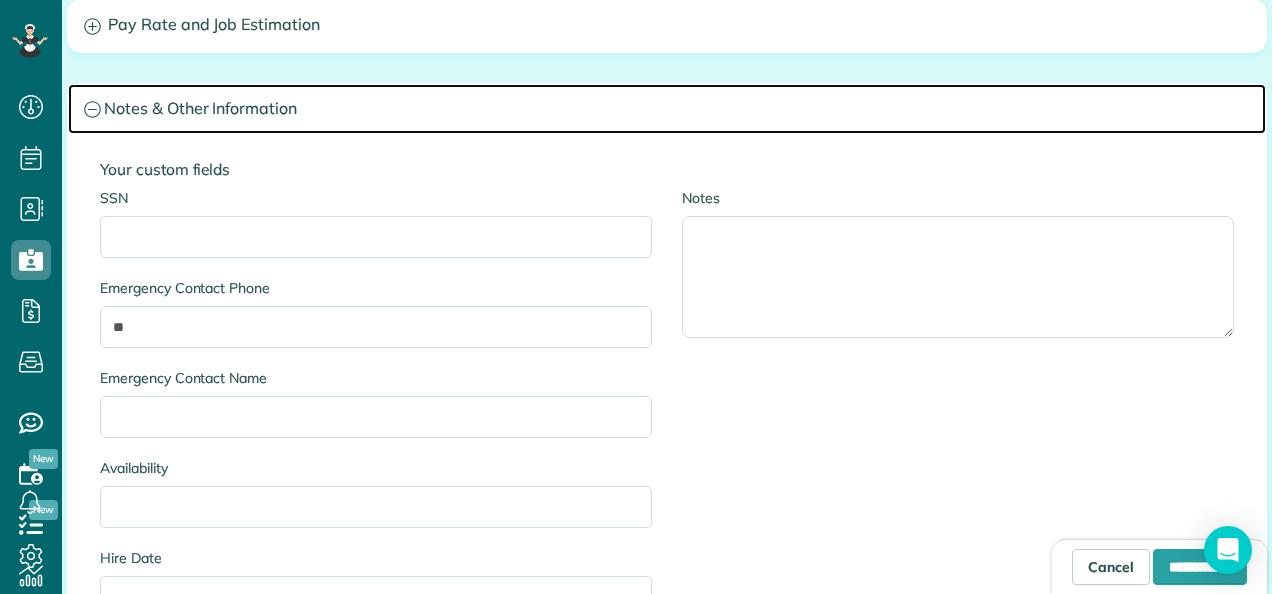 click on "Notes & Other Information" at bounding box center (667, 109) 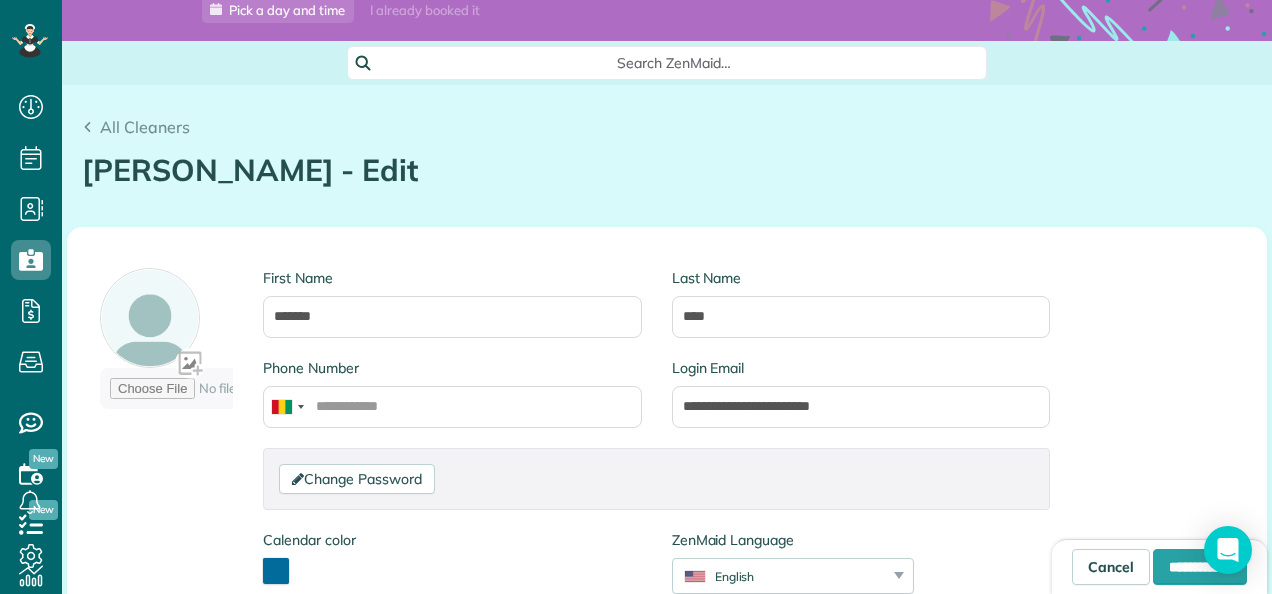 scroll, scrollTop: 88, scrollLeft: 0, axis: vertical 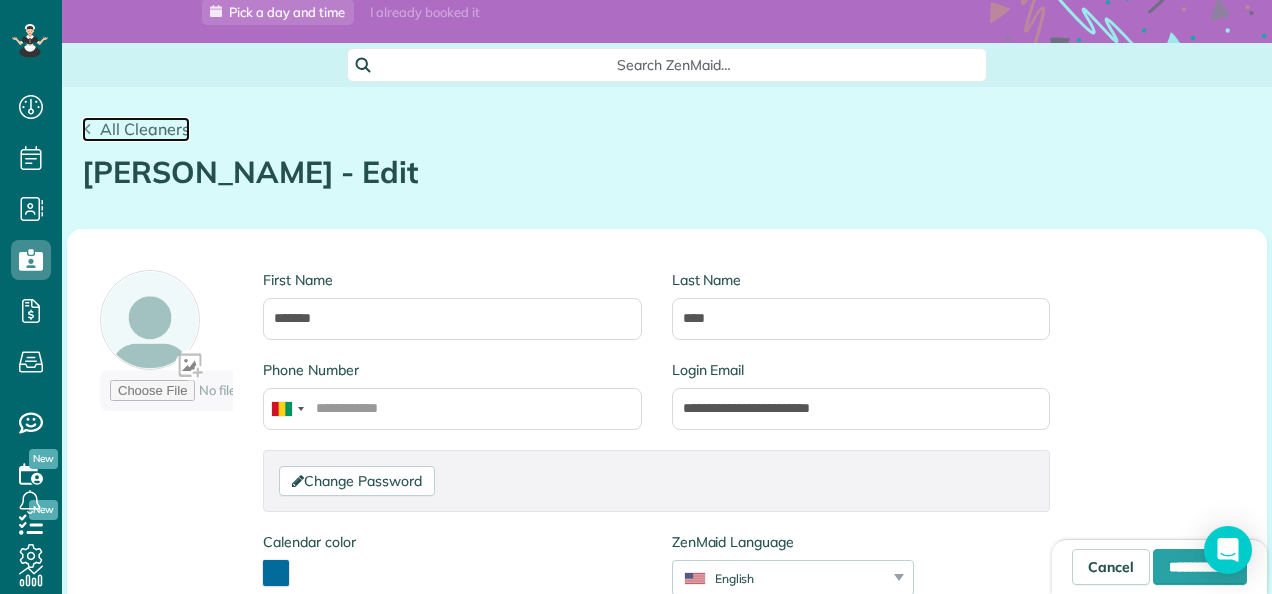 click on "All Cleaners" at bounding box center [145, 129] 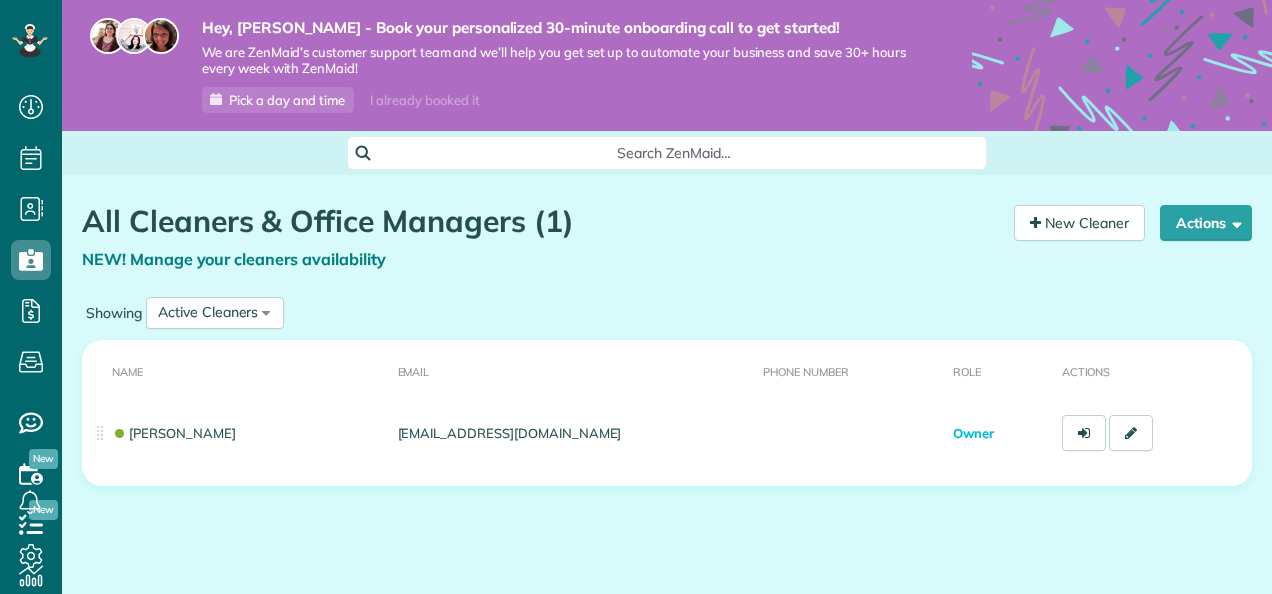 scroll, scrollTop: 0, scrollLeft: 0, axis: both 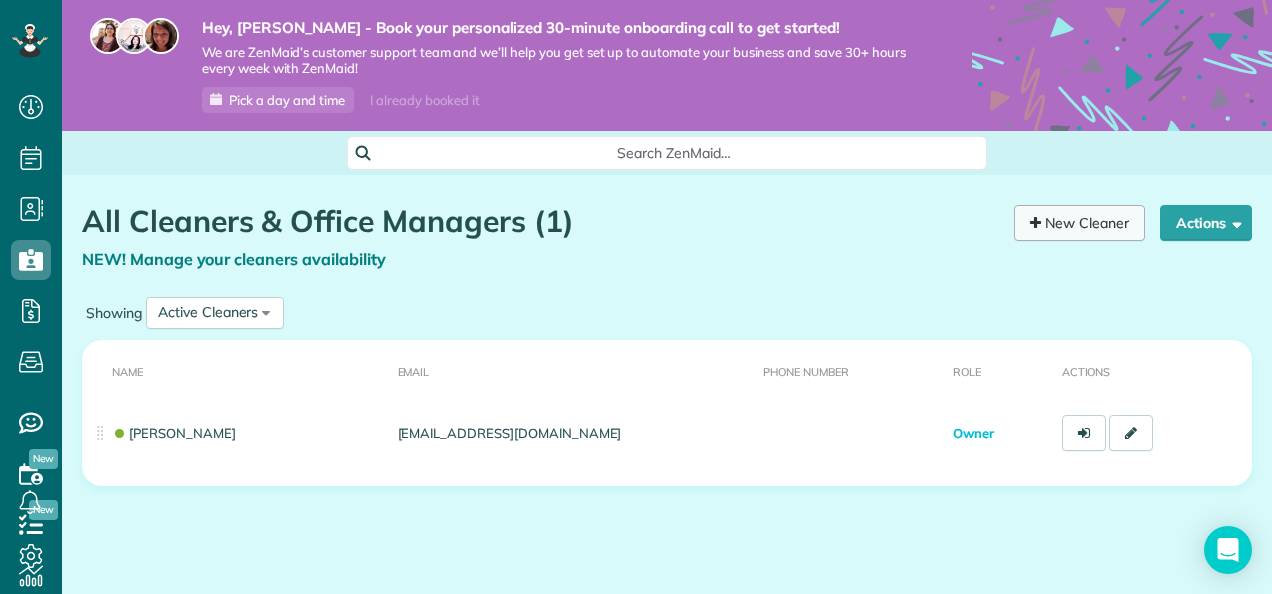 click on "New Cleaner" at bounding box center (1079, 223) 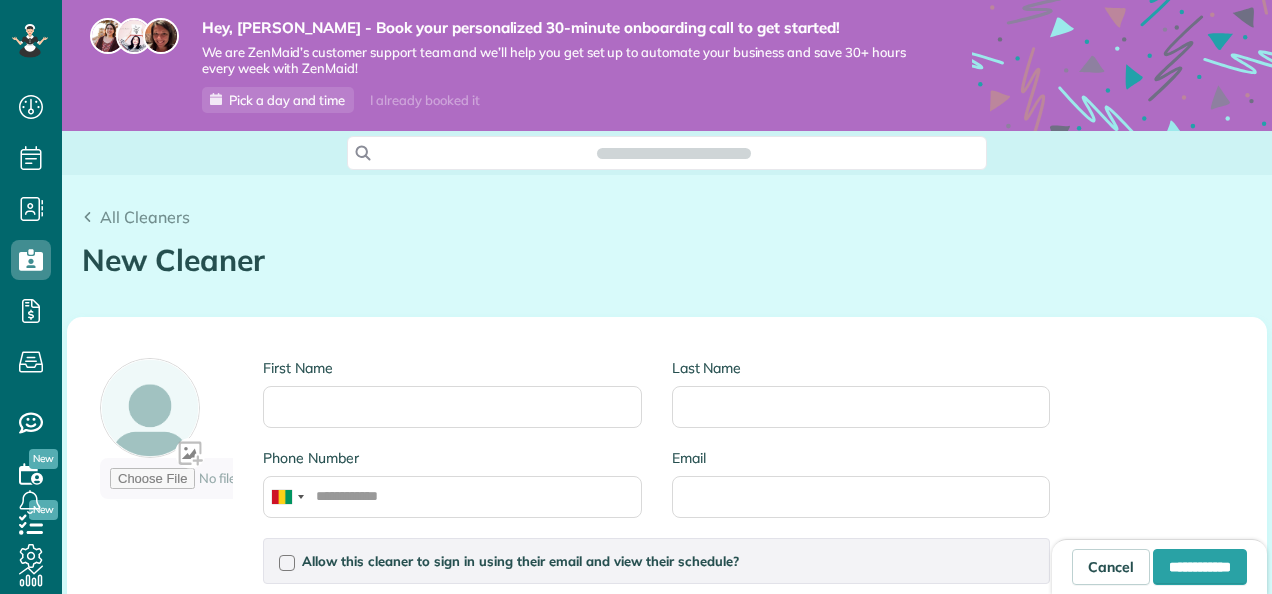 scroll, scrollTop: 0, scrollLeft: 0, axis: both 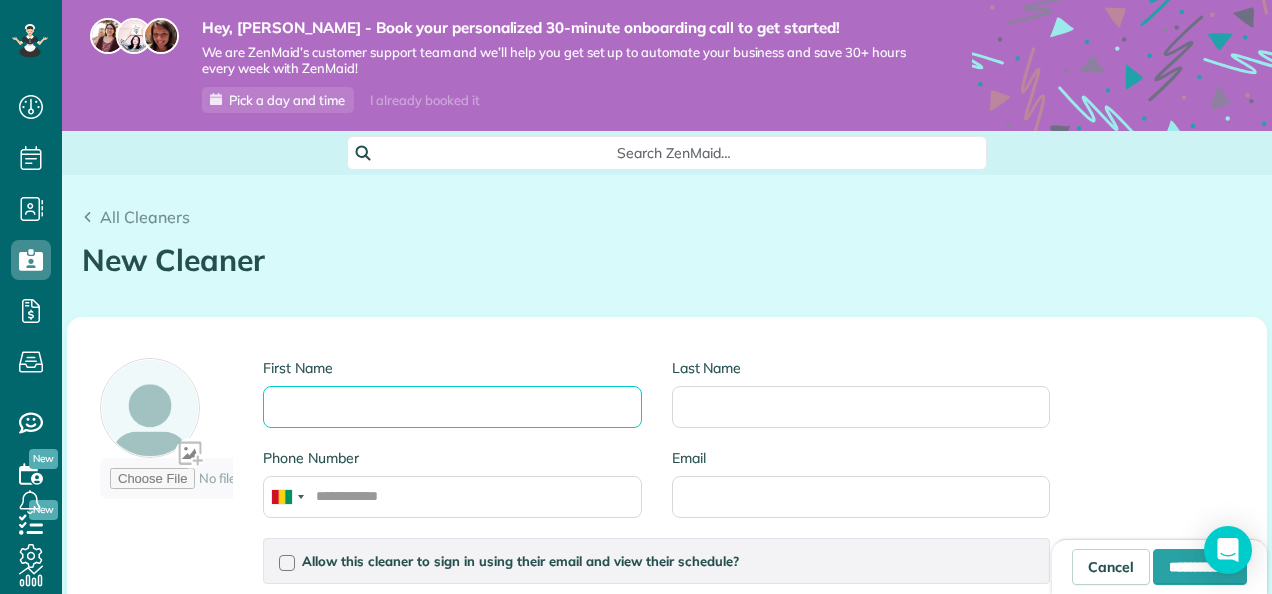 click on "First Name" at bounding box center (452, 407) 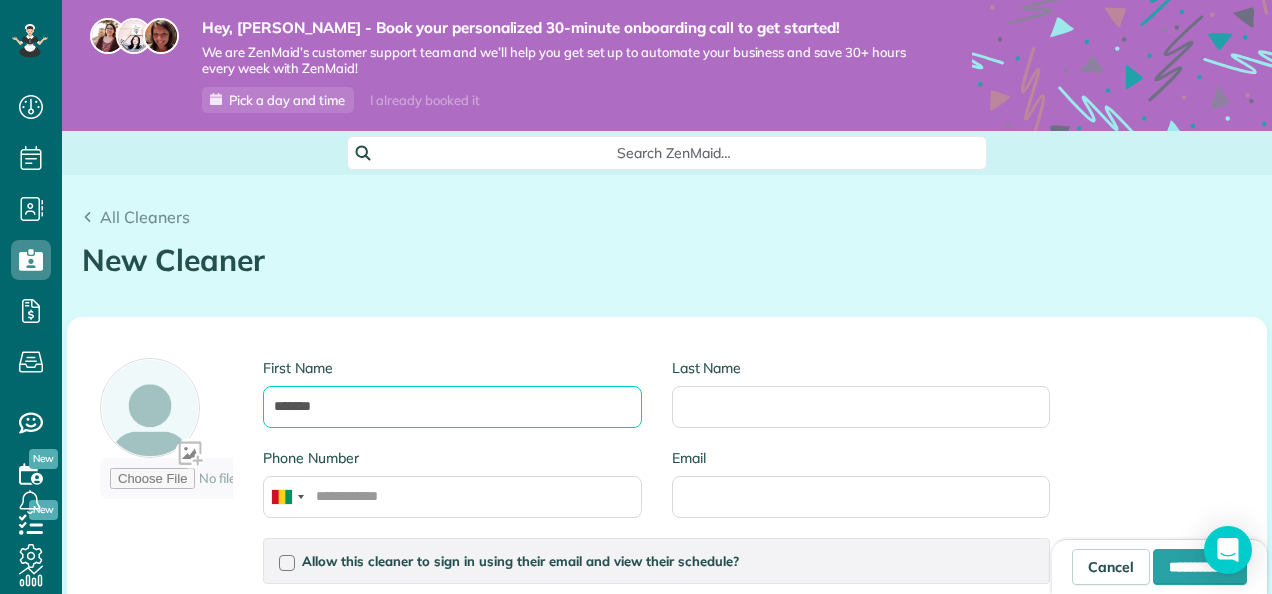 type on "*******" 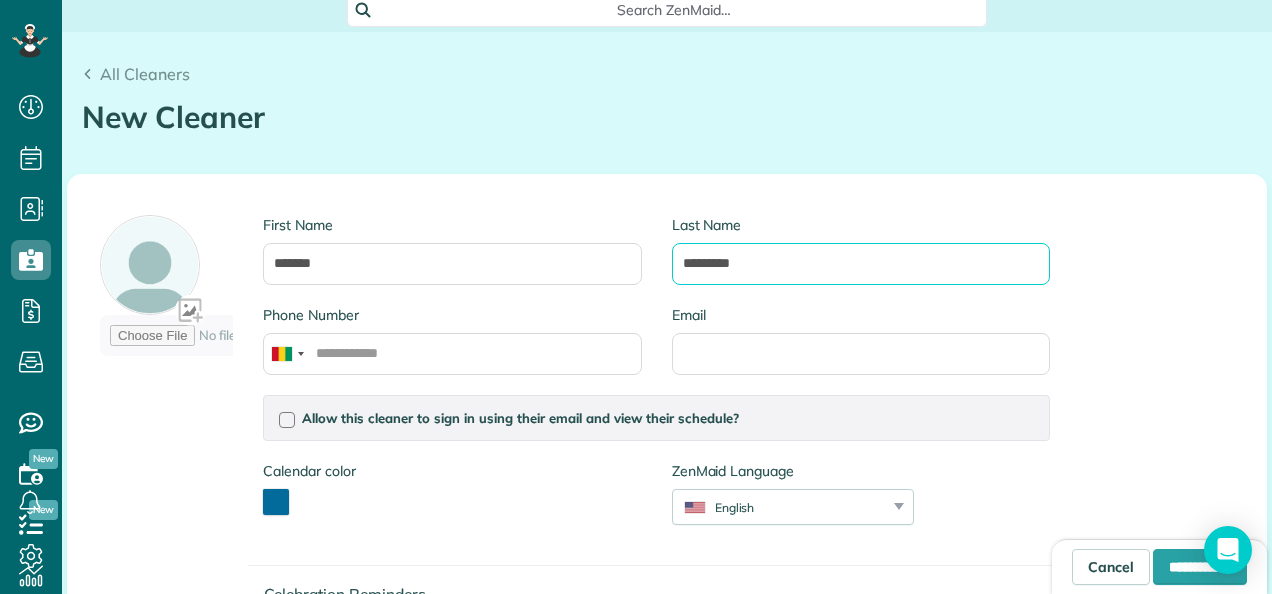 scroll, scrollTop: 144, scrollLeft: 0, axis: vertical 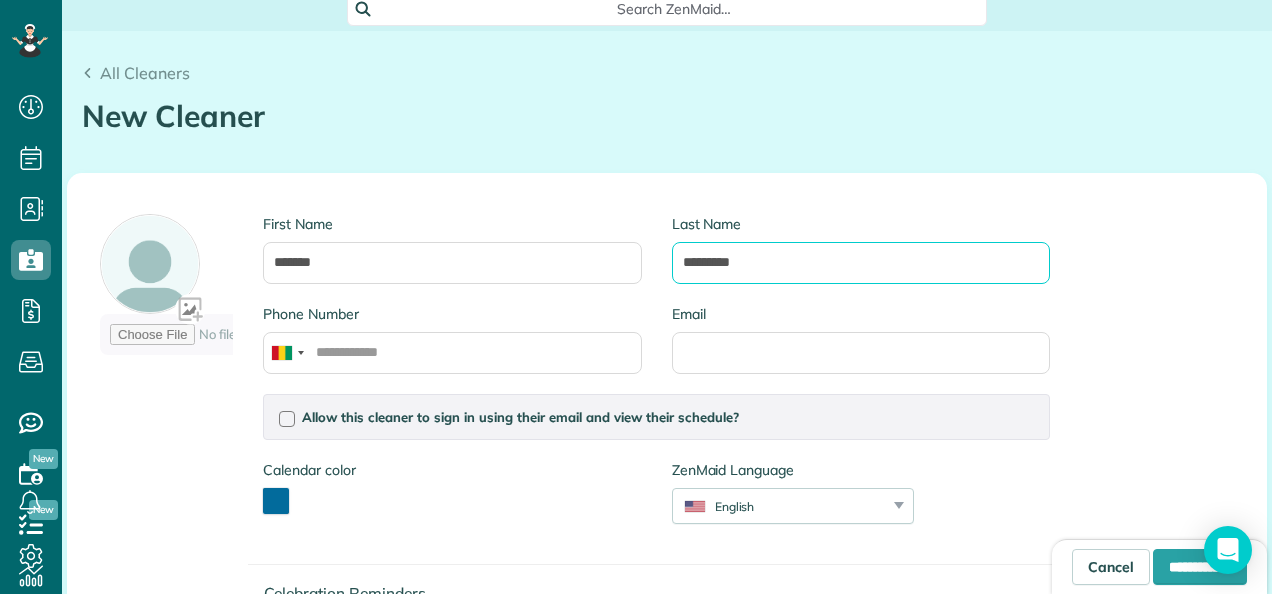 type on "*********" 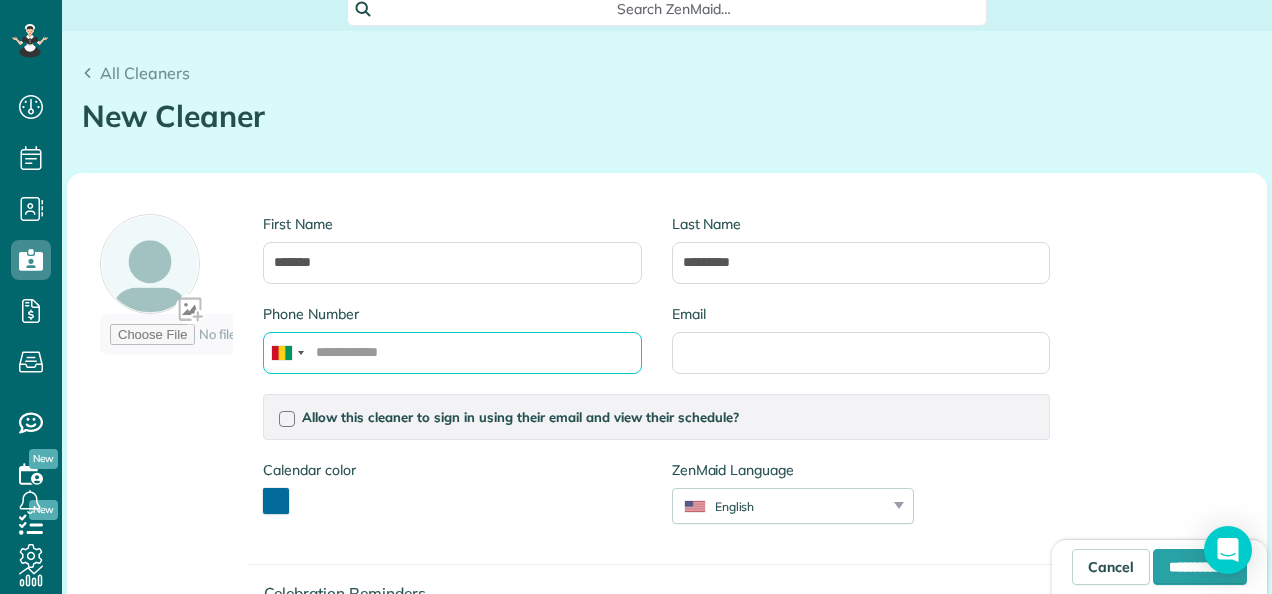 click on "Phone Number" at bounding box center (452, 353) 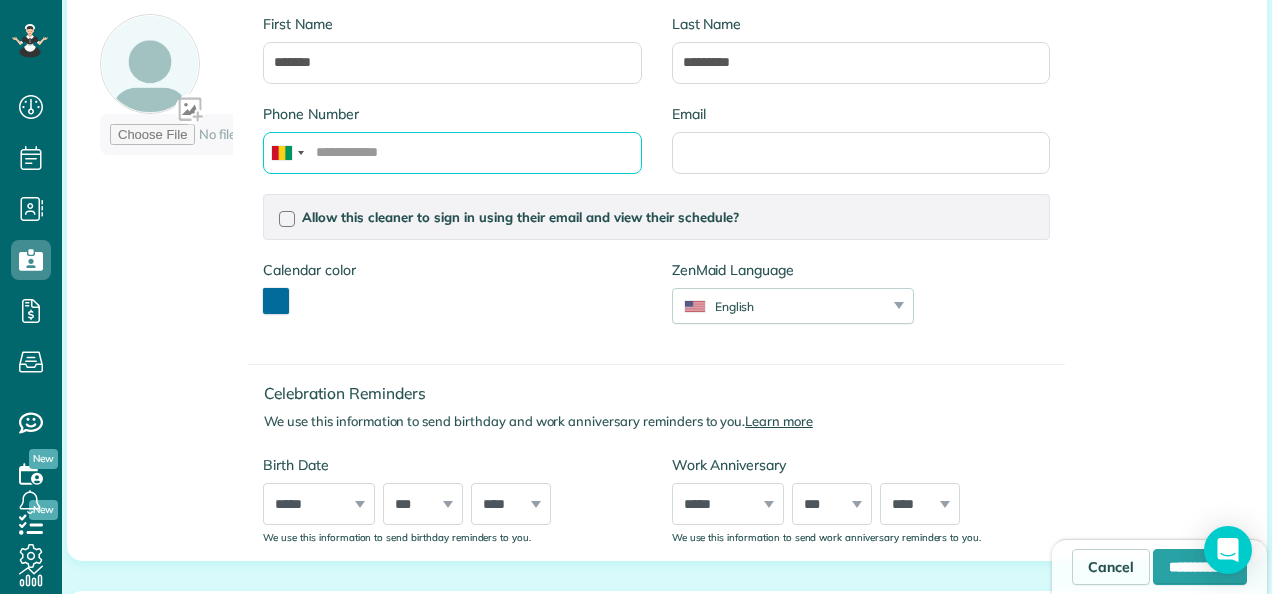 scroll, scrollTop: 354, scrollLeft: 0, axis: vertical 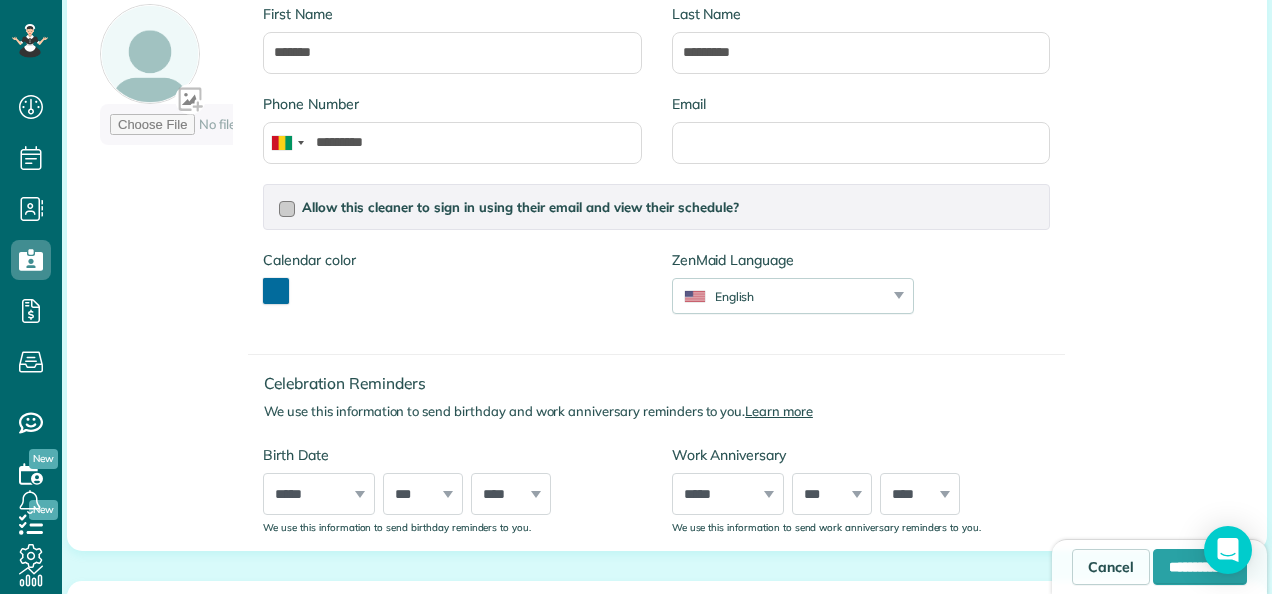 click on "Allow this cleaner to sign in using their email and view their schedule?" at bounding box center [520, 207] 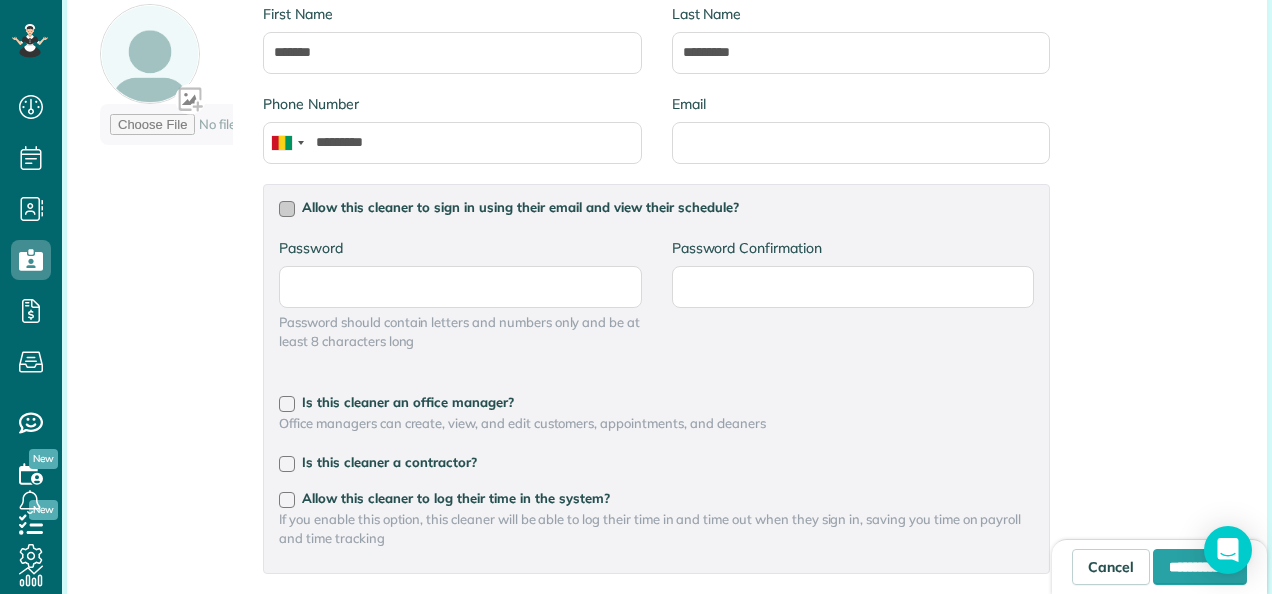 click on "Allow this cleaner to sign in using their email and view their schedule?" at bounding box center (520, 207) 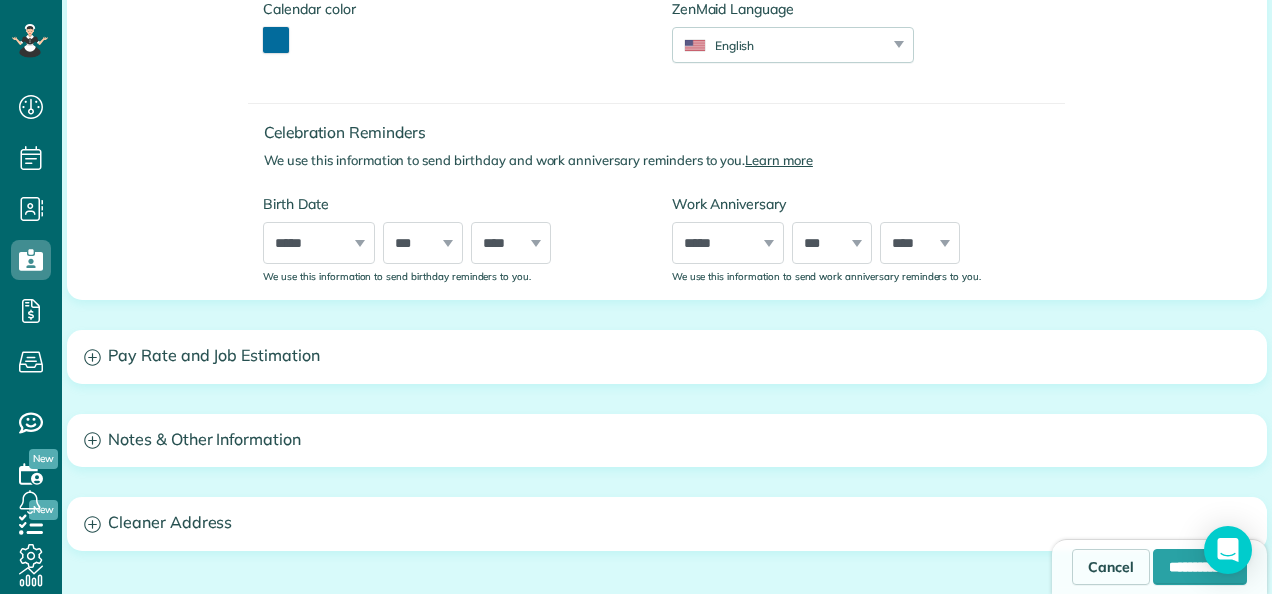 scroll, scrollTop: 606, scrollLeft: 0, axis: vertical 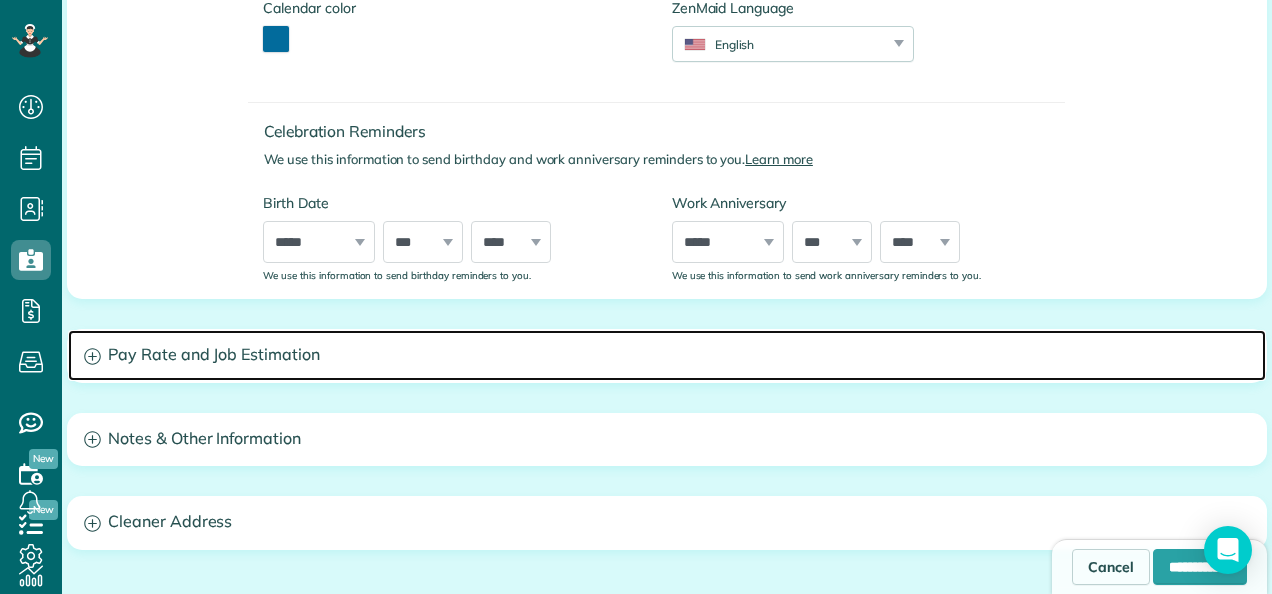 click on "Pay Rate and Job Estimation" at bounding box center (667, 355) 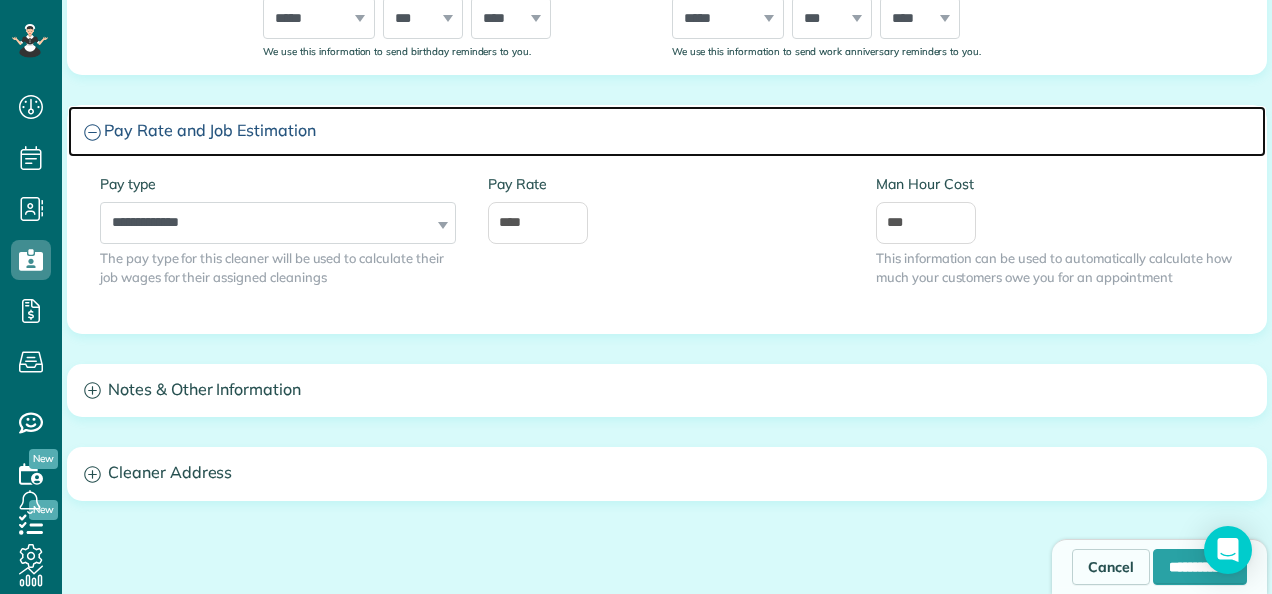 scroll, scrollTop: 840, scrollLeft: 0, axis: vertical 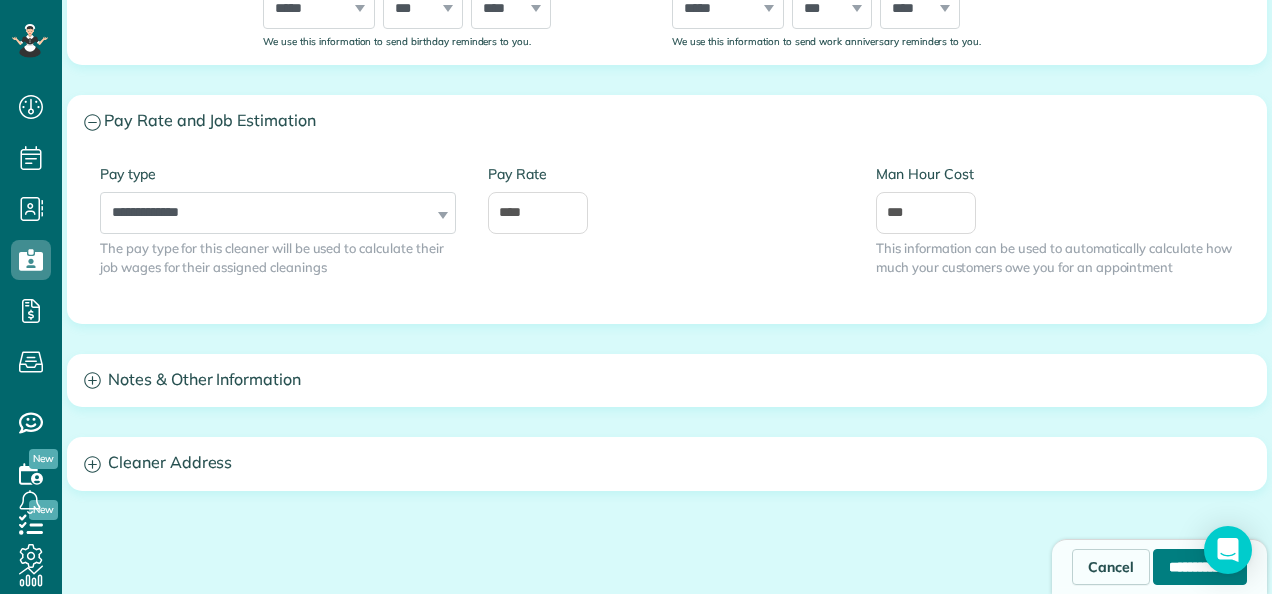 click on "**********" at bounding box center [1200, 567] 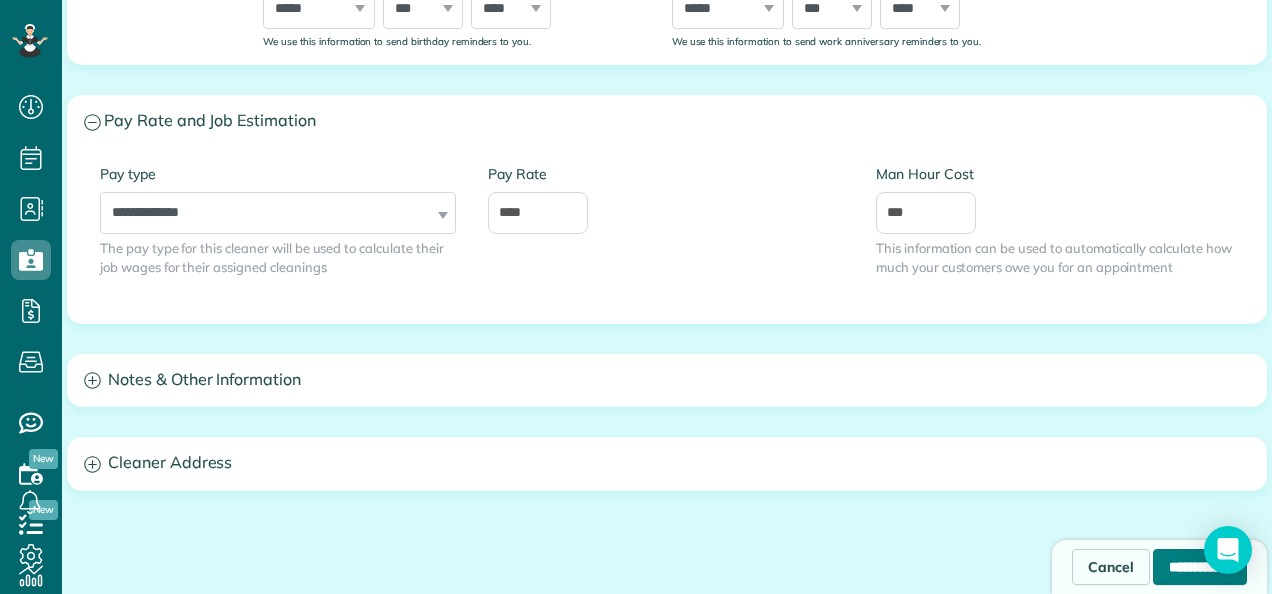 type on "**********" 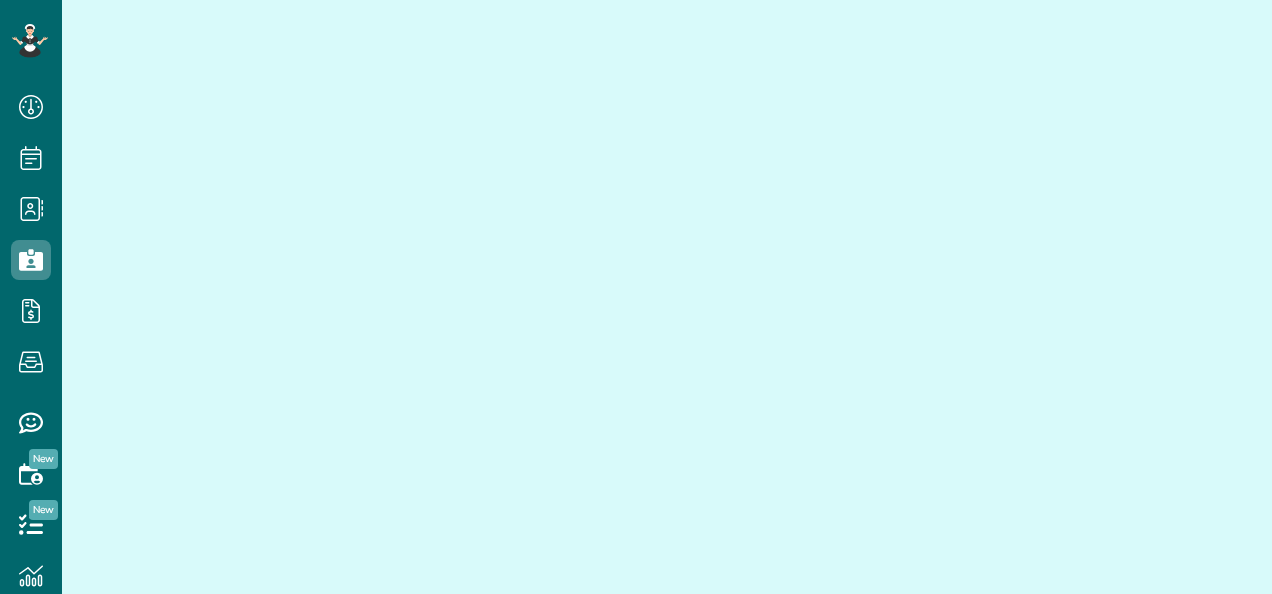 scroll, scrollTop: 0, scrollLeft: 0, axis: both 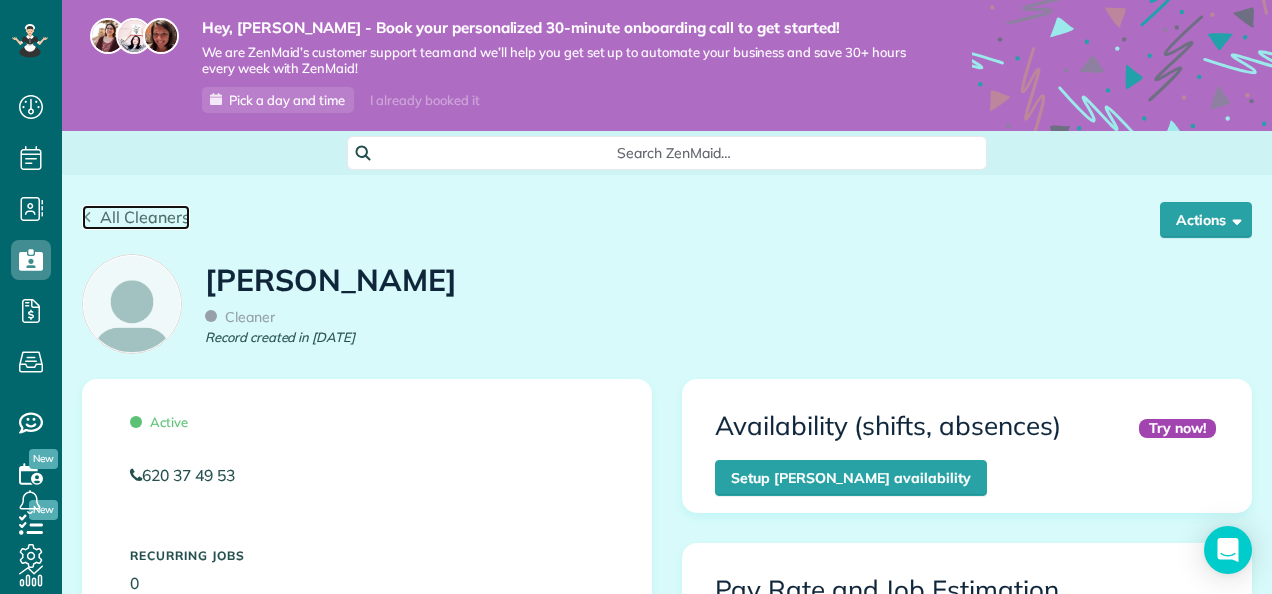click on "All Cleaners" at bounding box center [145, 217] 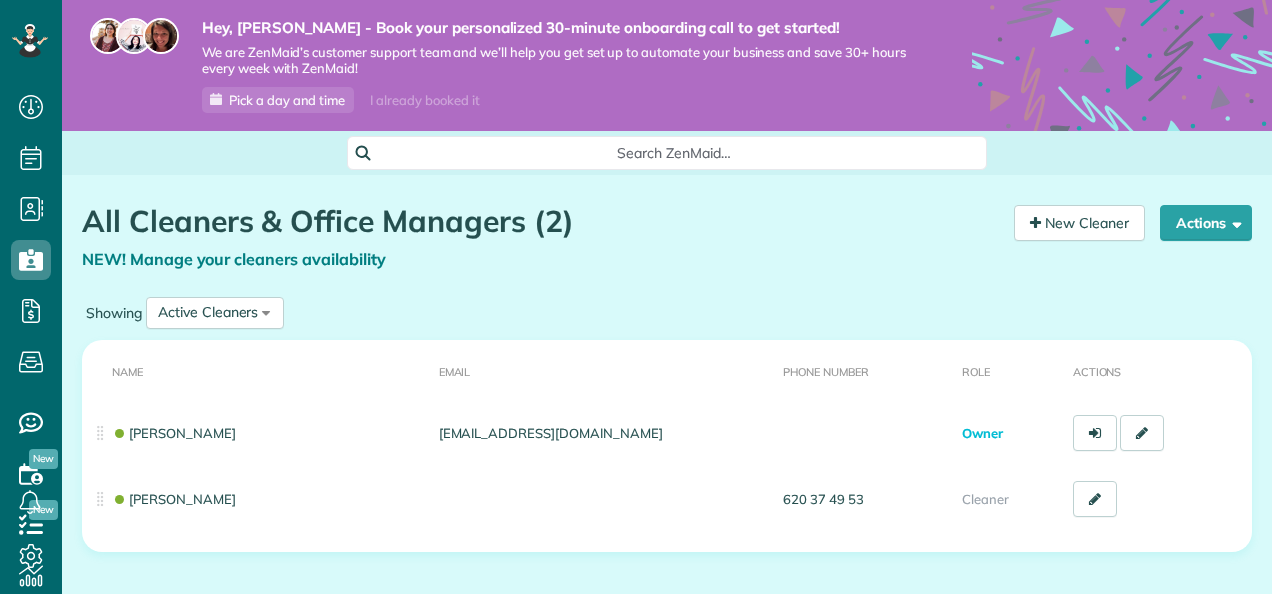 scroll, scrollTop: 0, scrollLeft: 0, axis: both 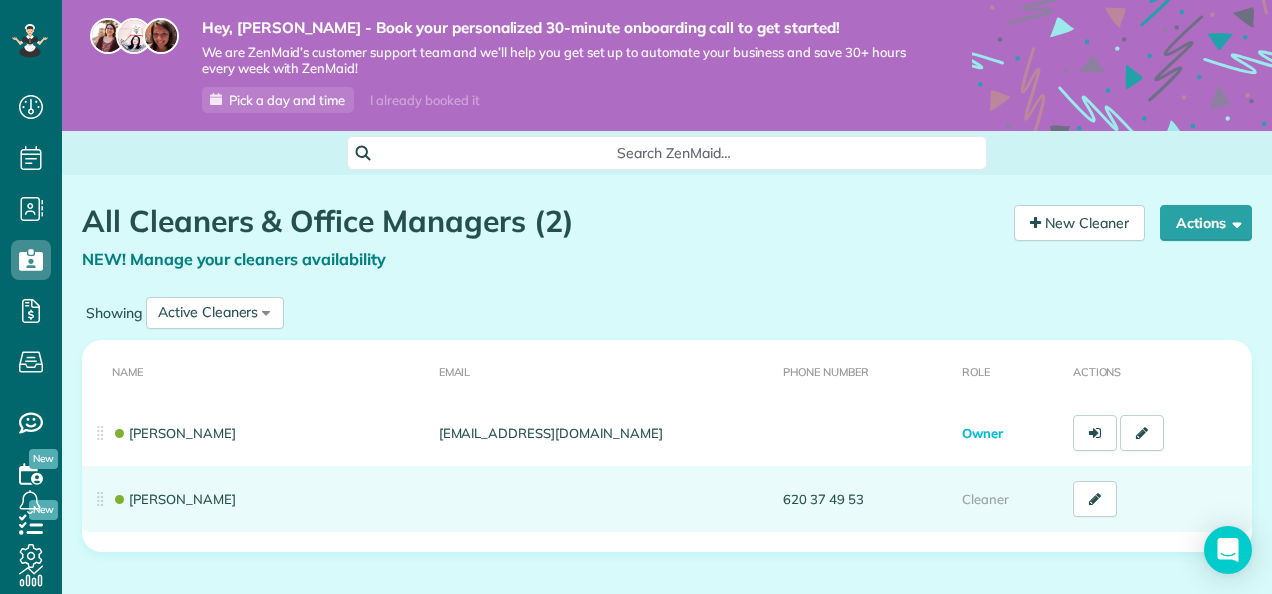 click on "Cleaner" at bounding box center [985, 499] 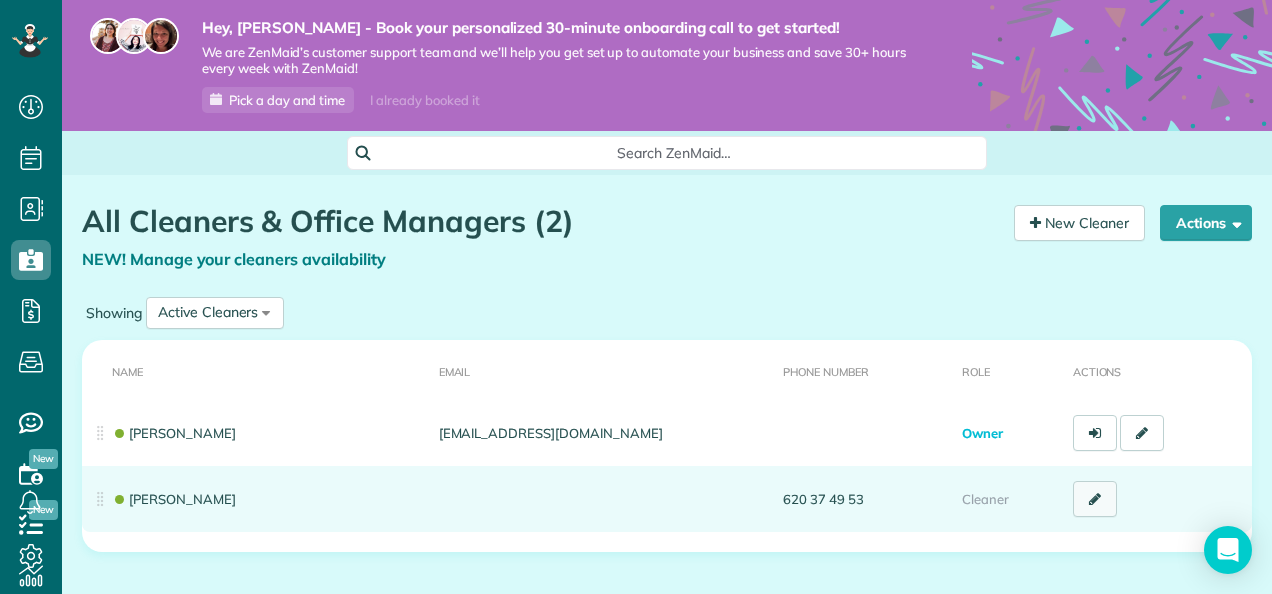 click at bounding box center (1095, 499) 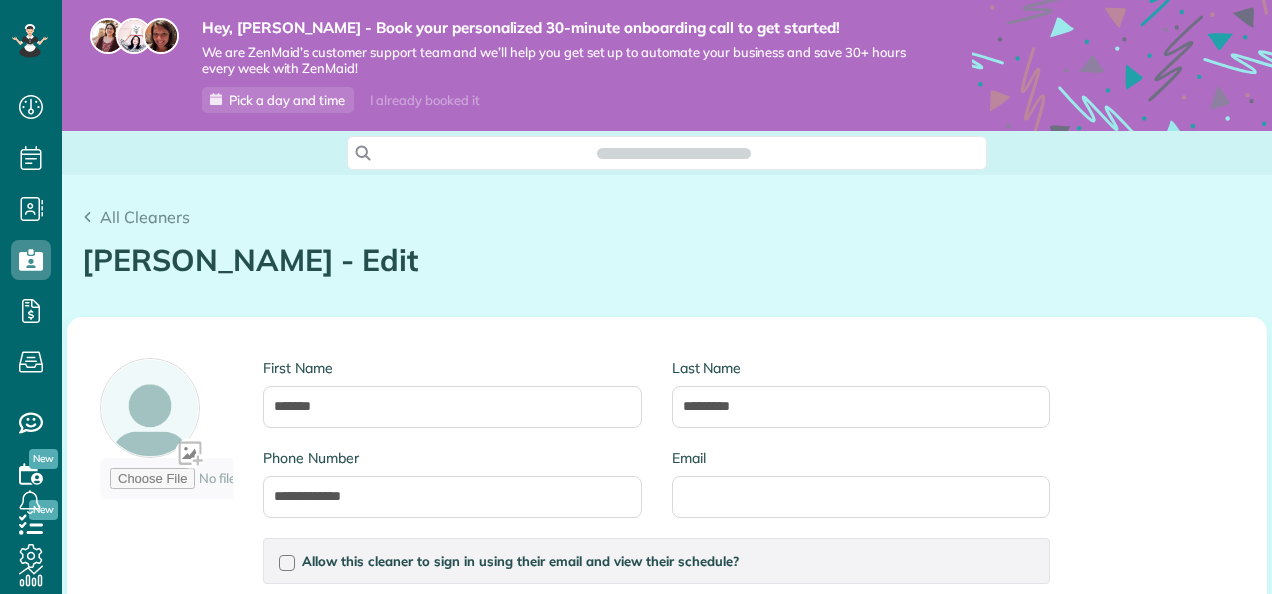 scroll, scrollTop: 0, scrollLeft: 0, axis: both 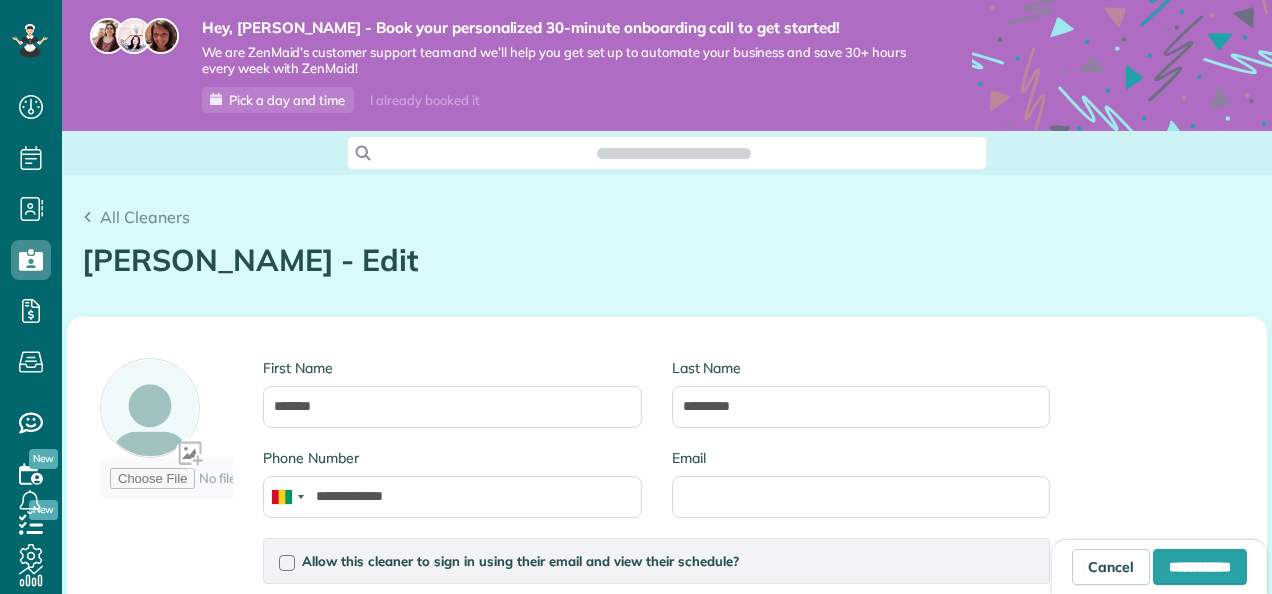 type on "*******" 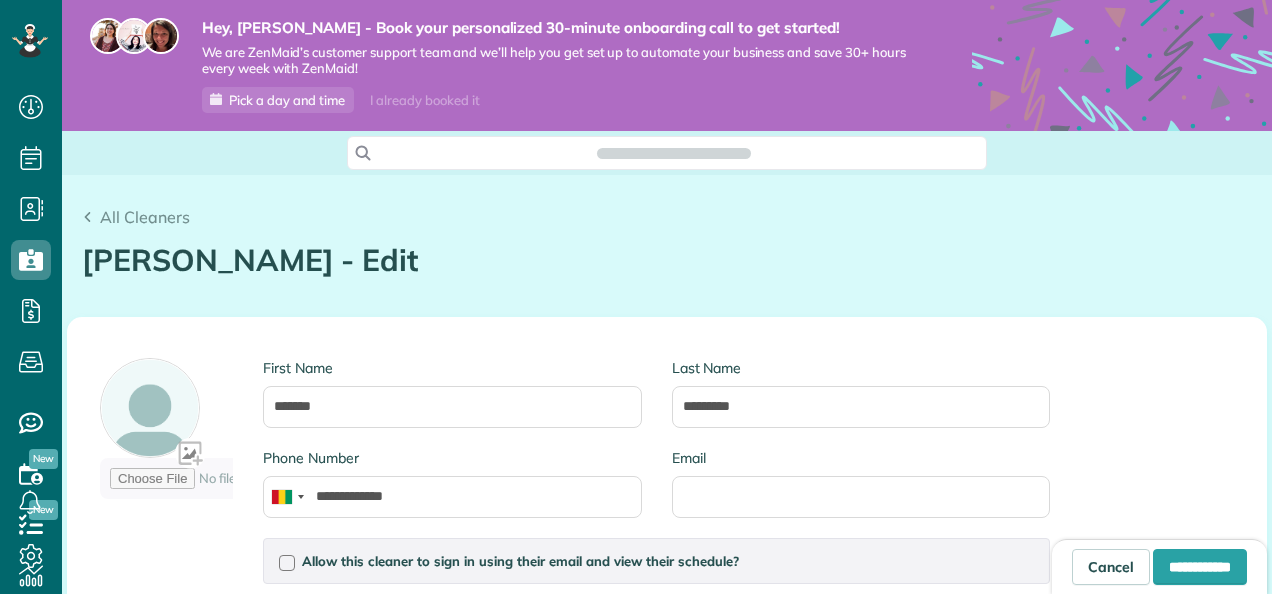 scroll, scrollTop: 8, scrollLeft: 8, axis: both 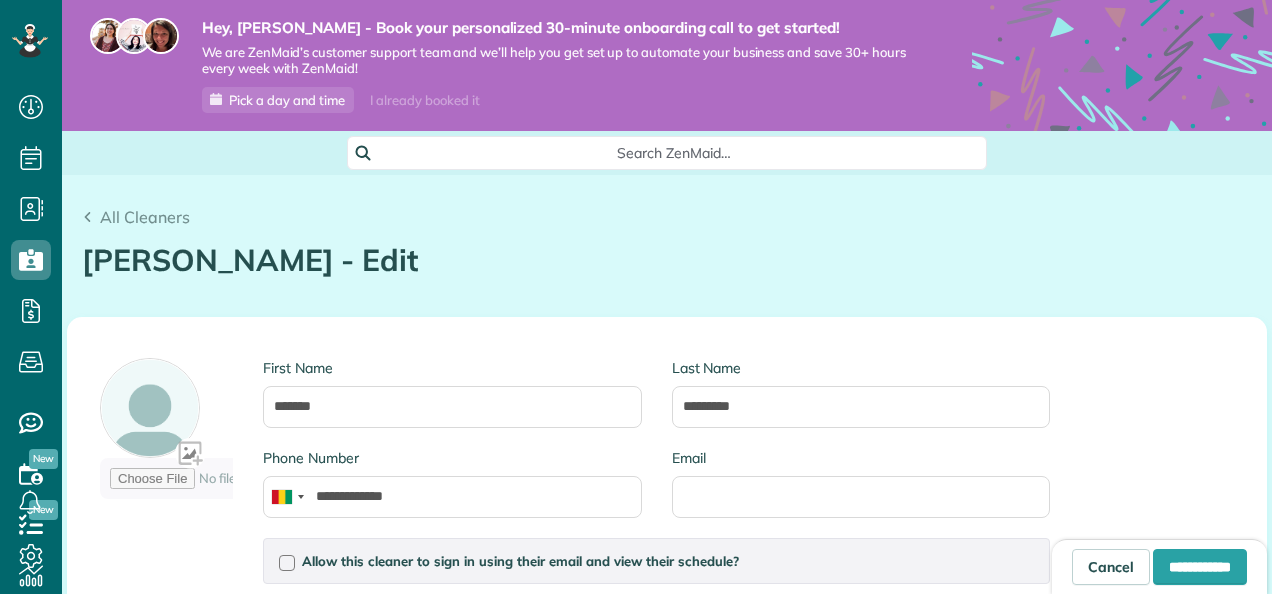 type on "**********" 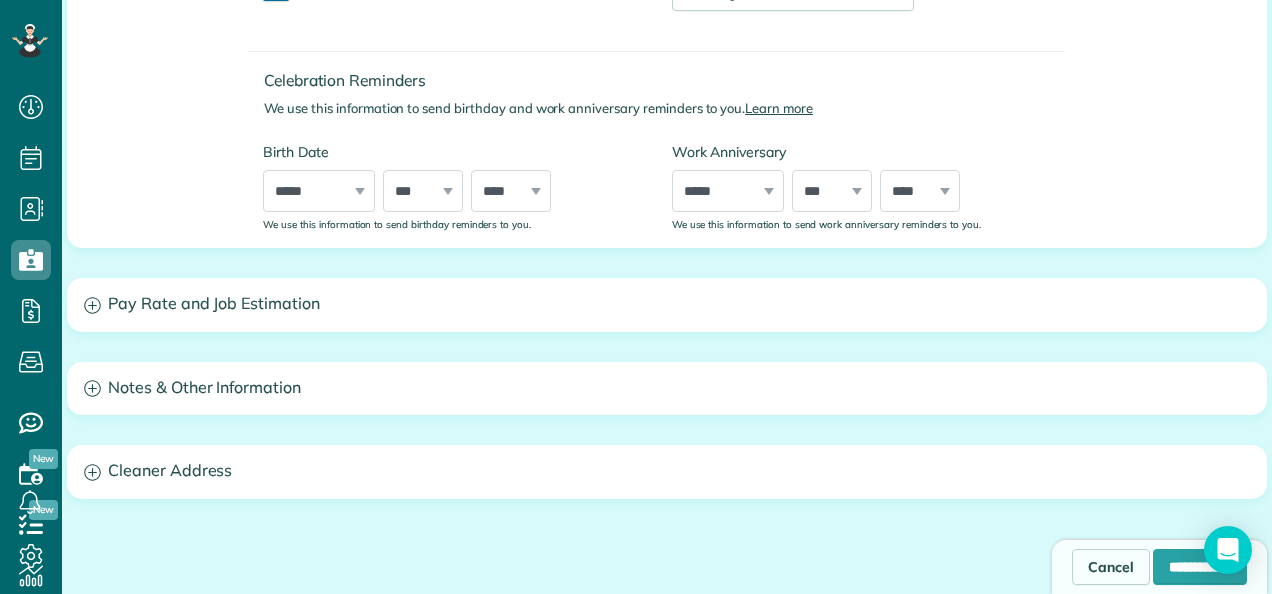 scroll, scrollTop: 658, scrollLeft: 0, axis: vertical 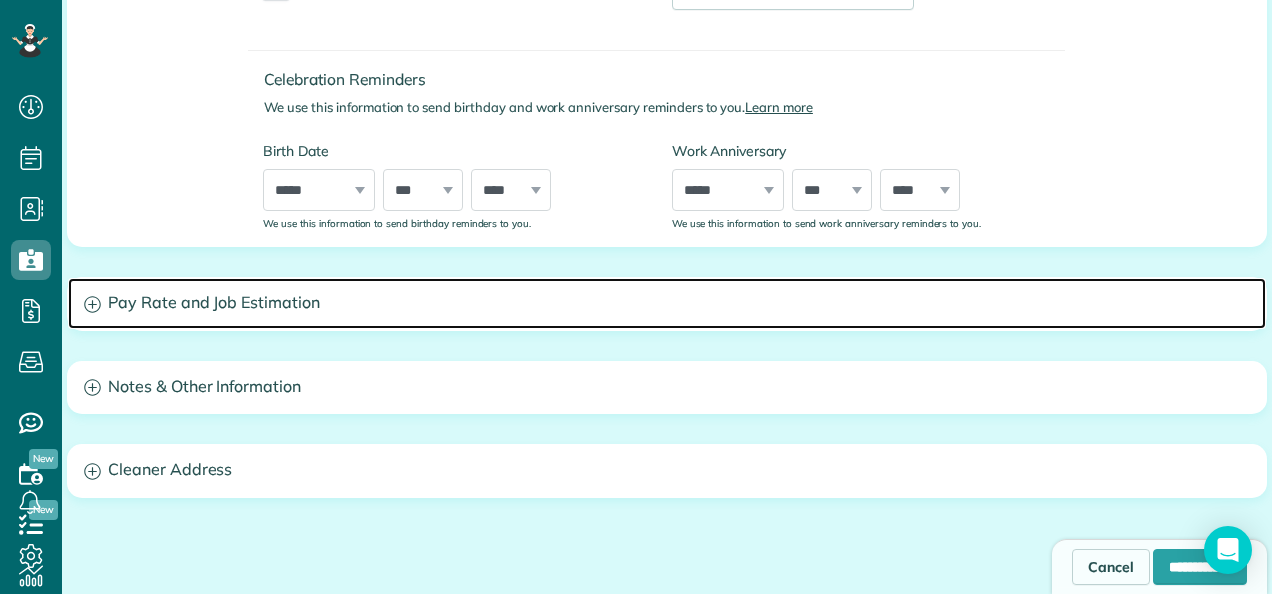 click on "Pay Rate and Job Estimation" at bounding box center (667, 303) 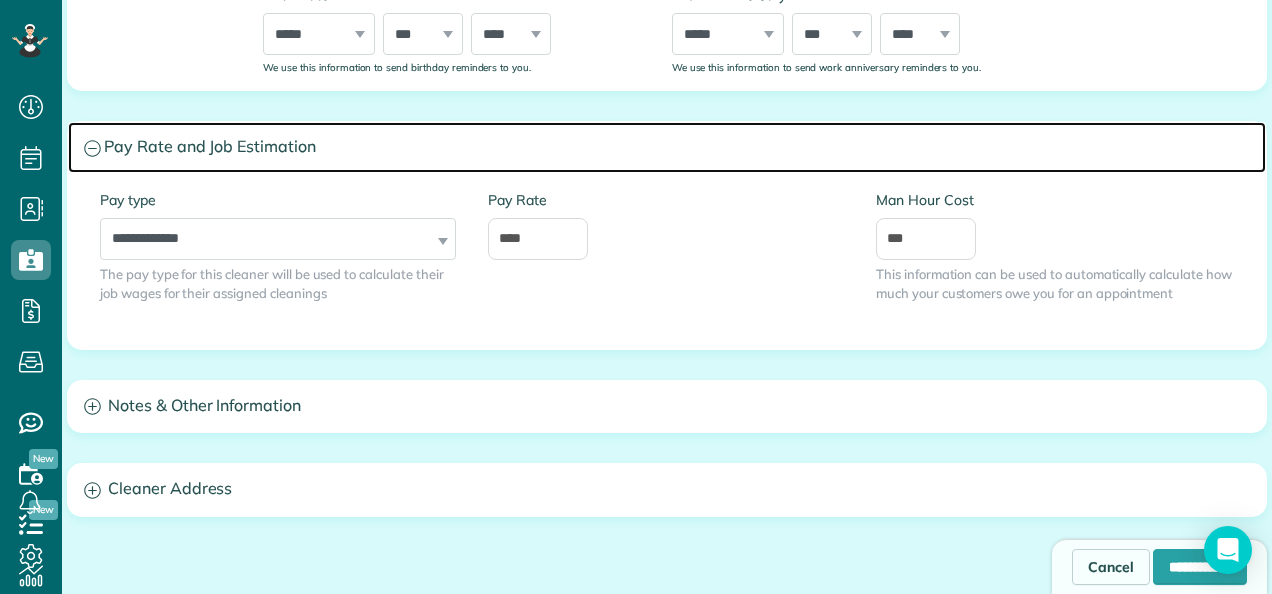 scroll, scrollTop: 807, scrollLeft: 0, axis: vertical 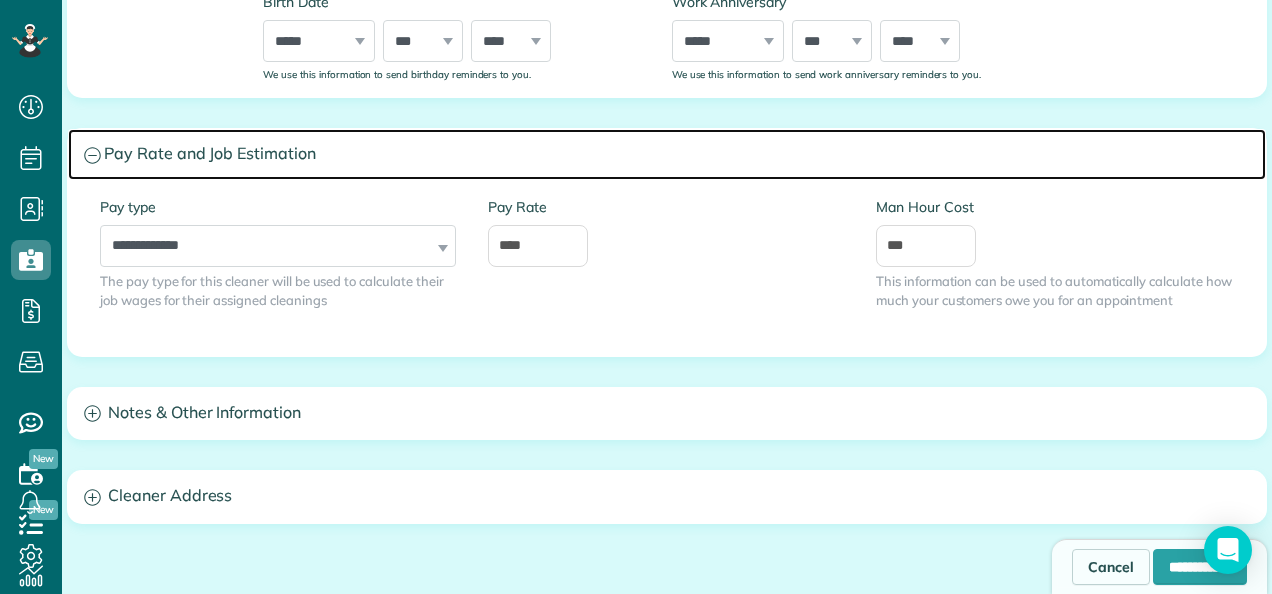 click 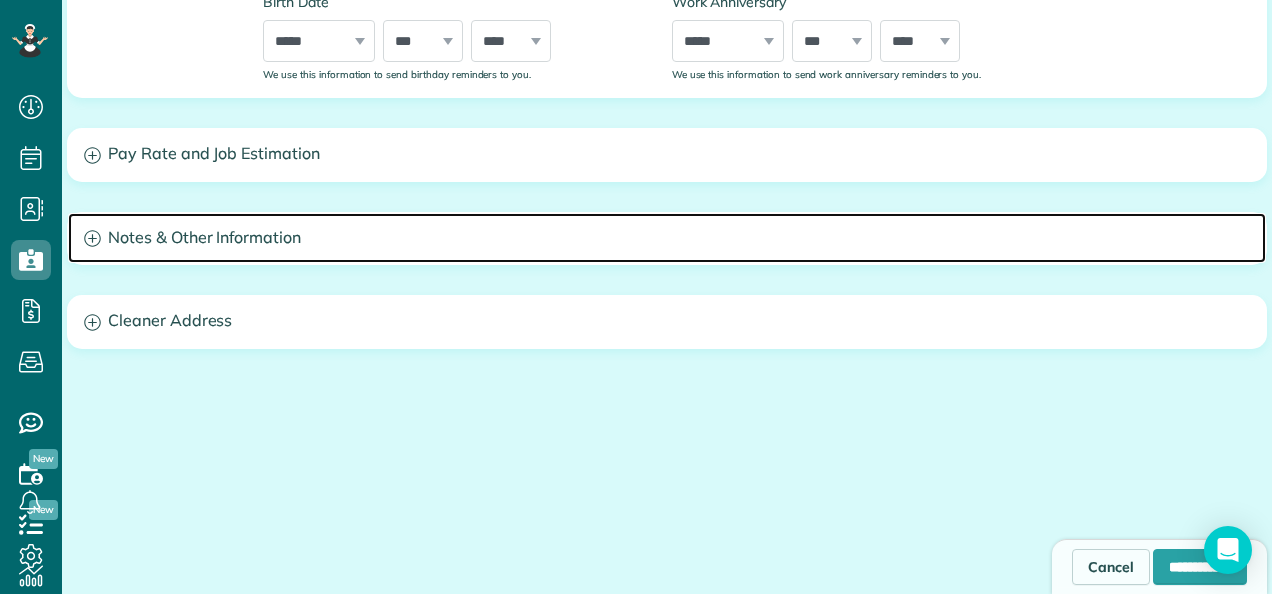 click on "Notes & Other Information" at bounding box center (667, 238) 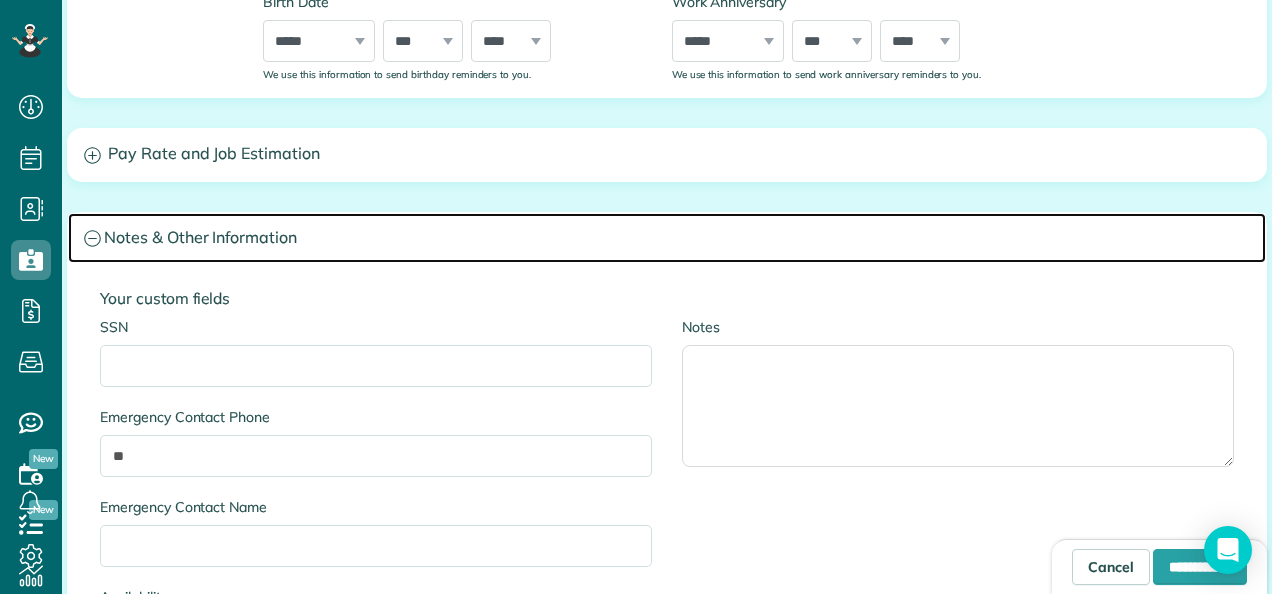click on "Notes & Other Information" at bounding box center [667, 238] 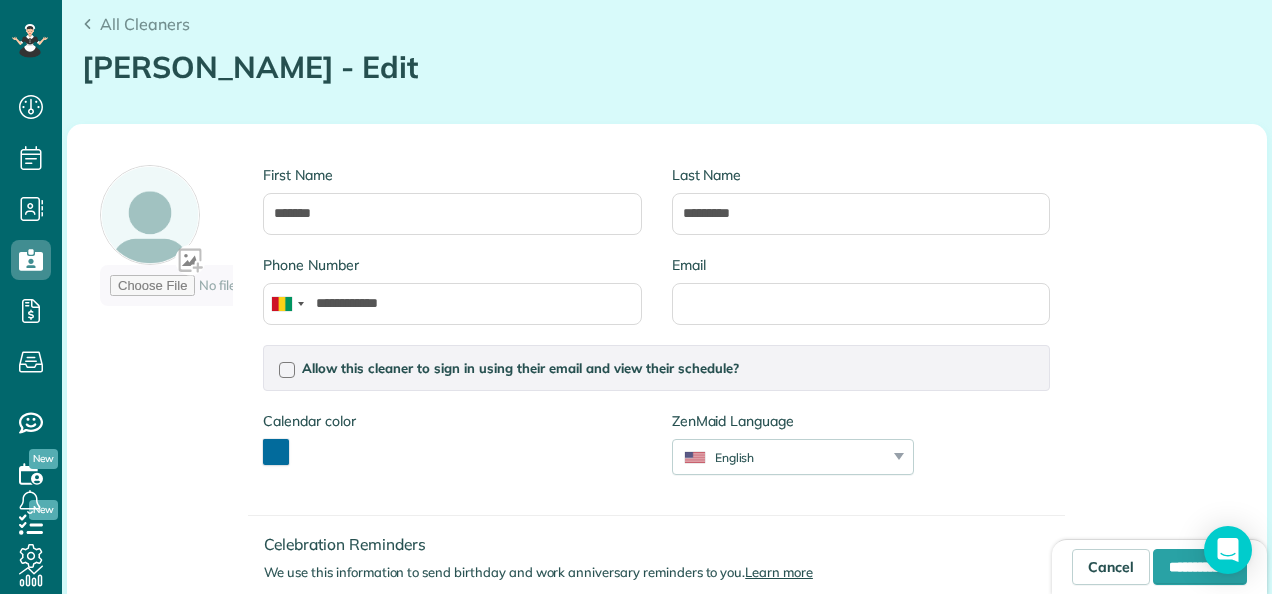 scroll, scrollTop: 0, scrollLeft: 0, axis: both 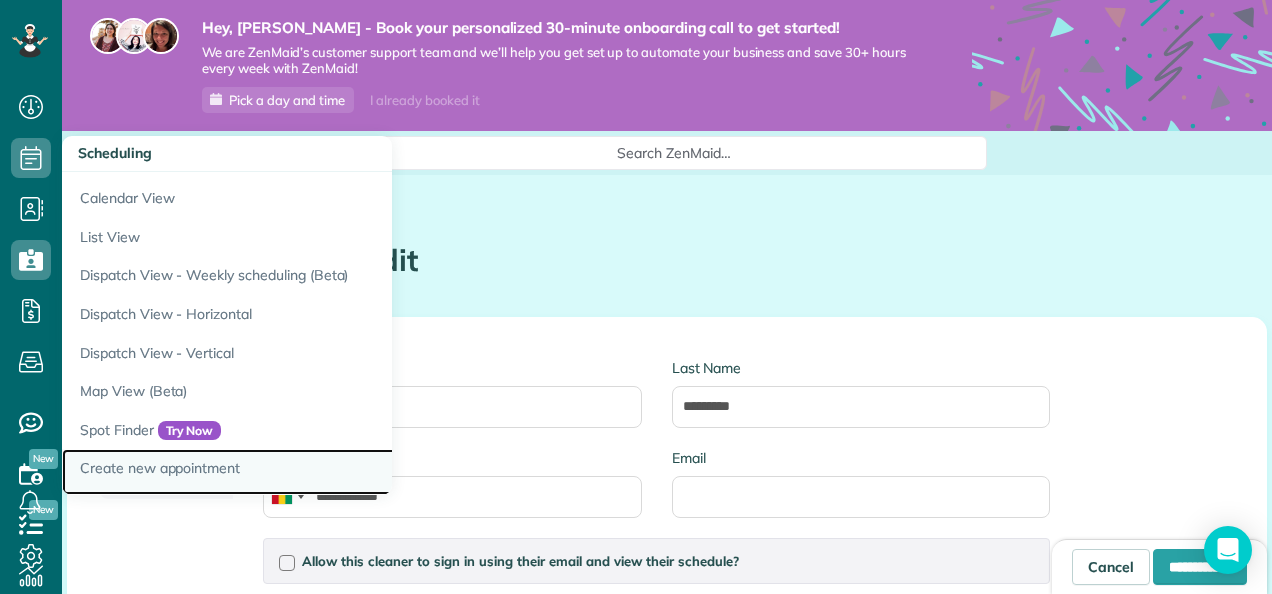 click on "Create new appointment" at bounding box center (312, 472) 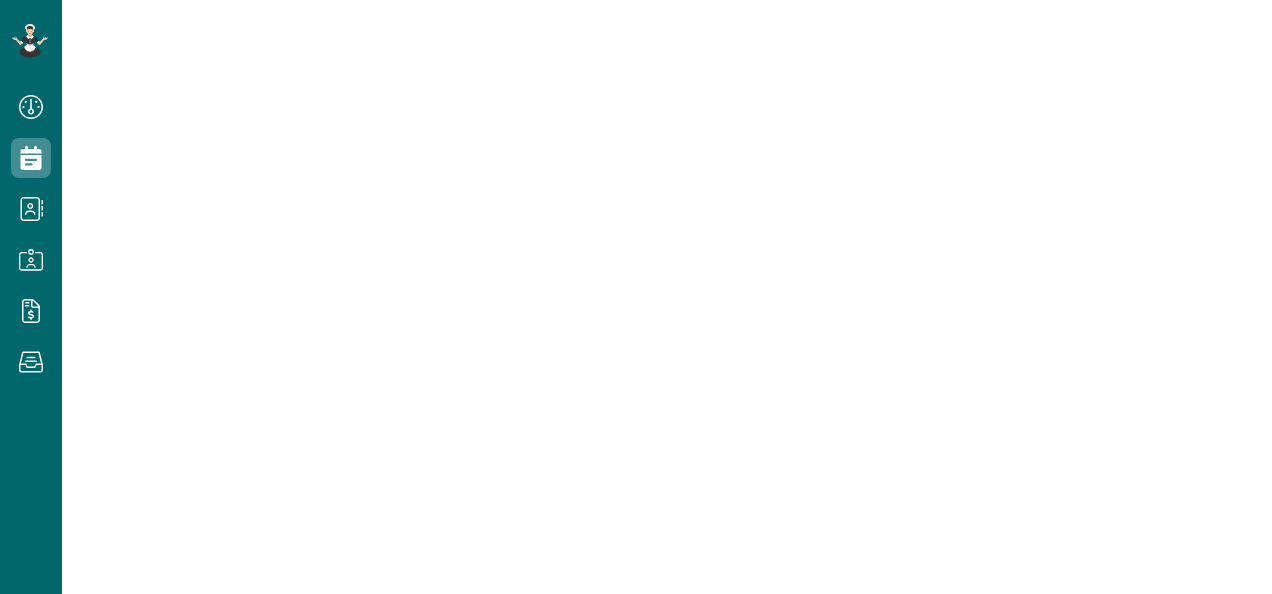 scroll, scrollTop: 0, scrollLeft: 0, axis: both 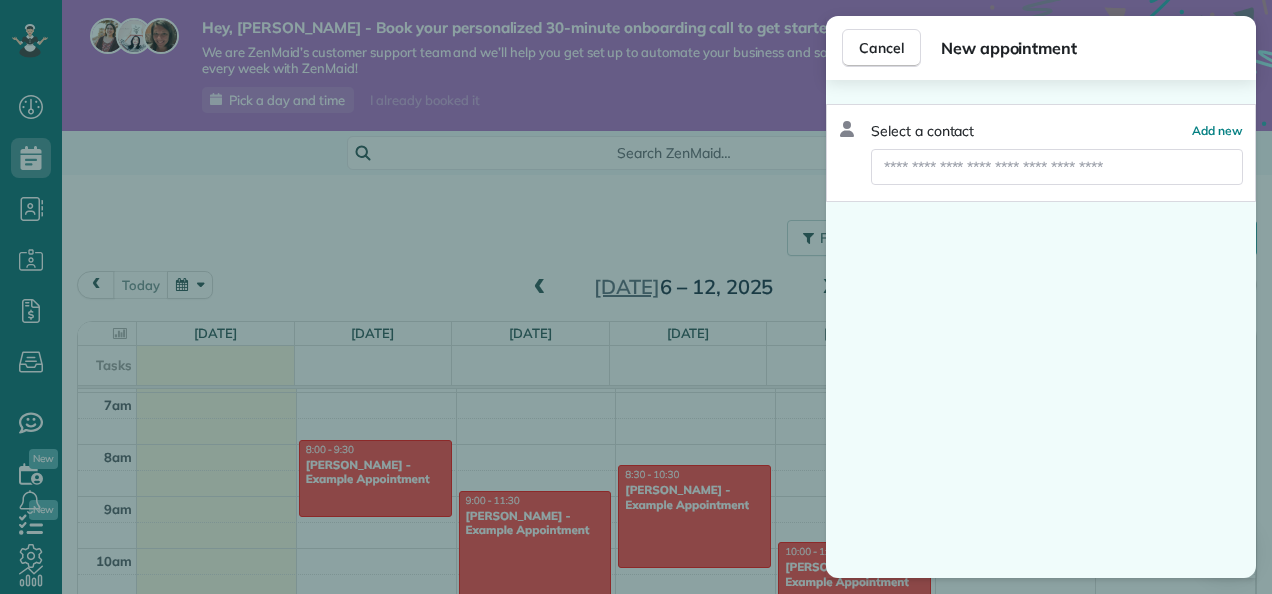 click at bounding box center (1057, 167) 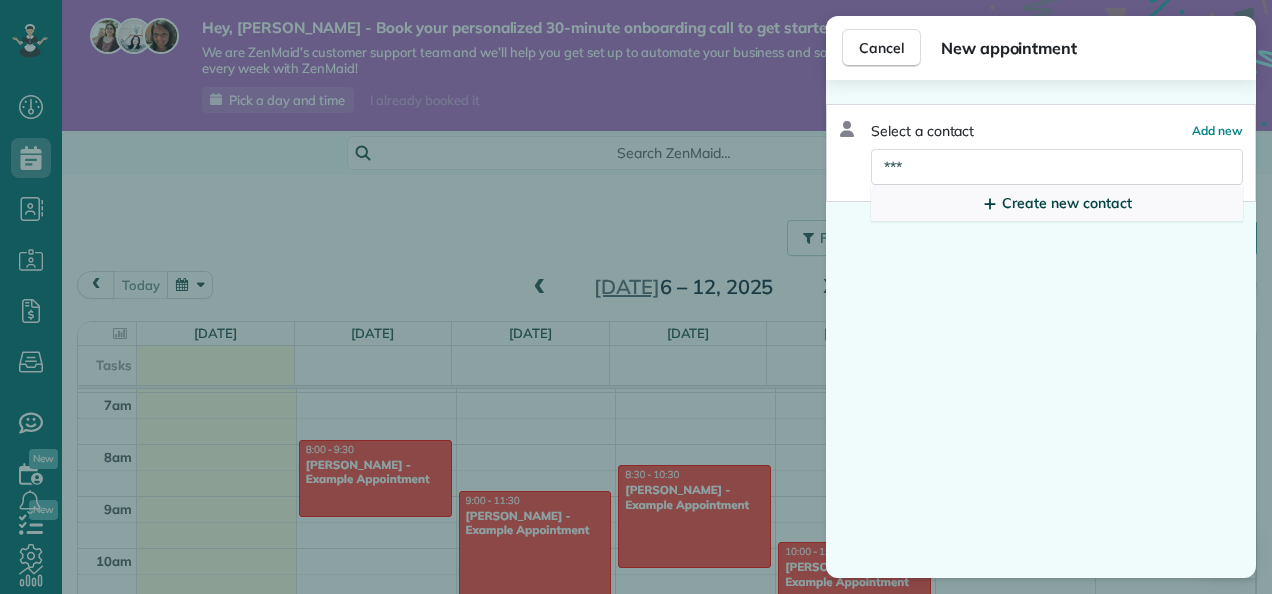 type on "***" 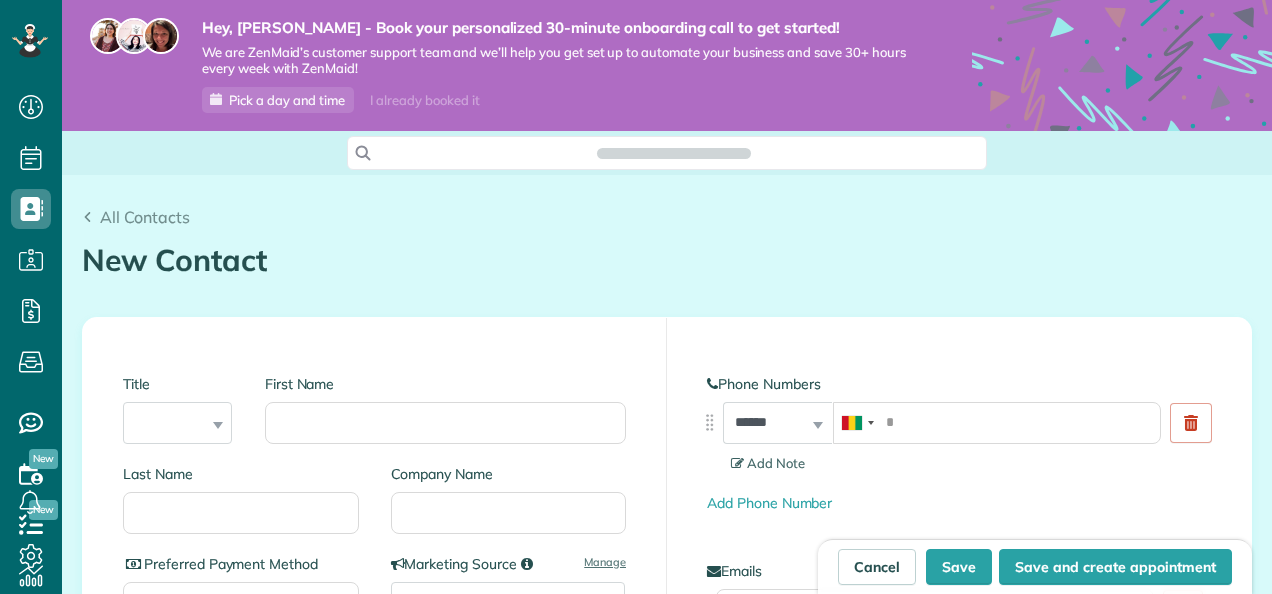 scroll, scrollTop: 0, scrollLeft: 0, axis: both 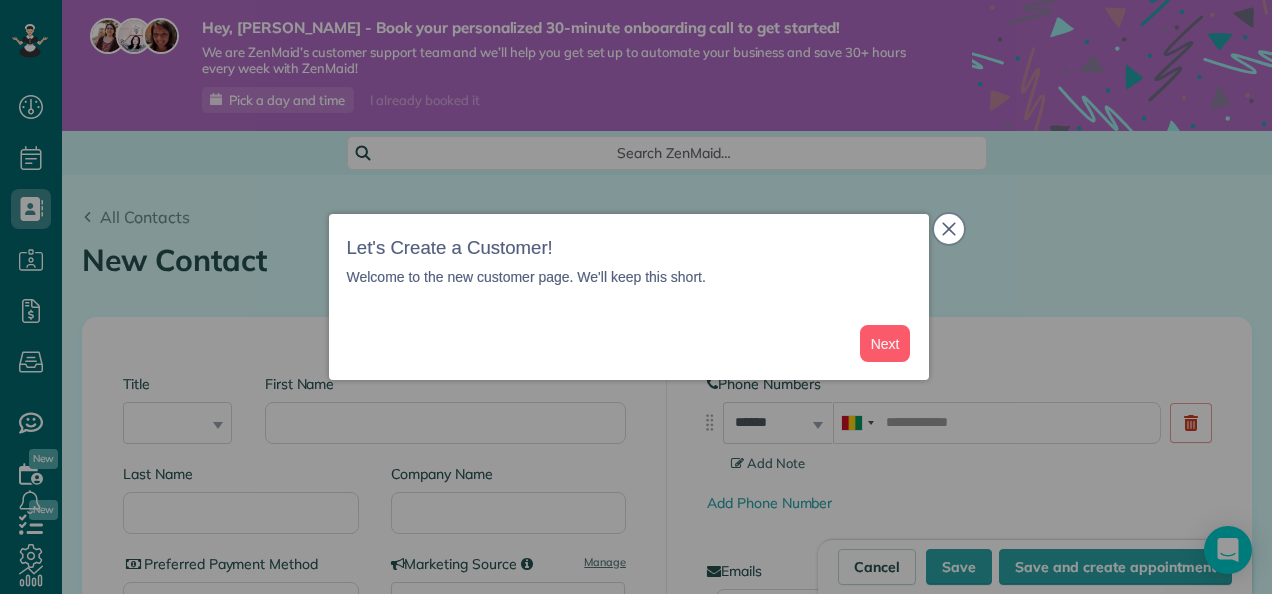 click 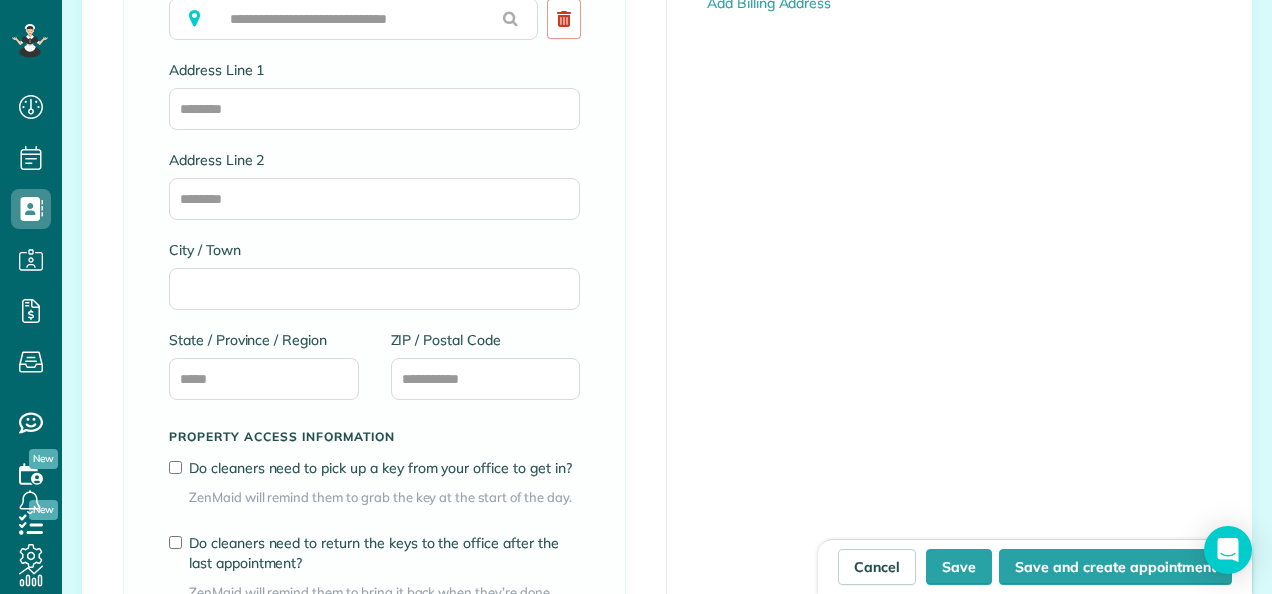 scroll, scrollTop: 1276, scrollLeft: 0, axis: vertical 